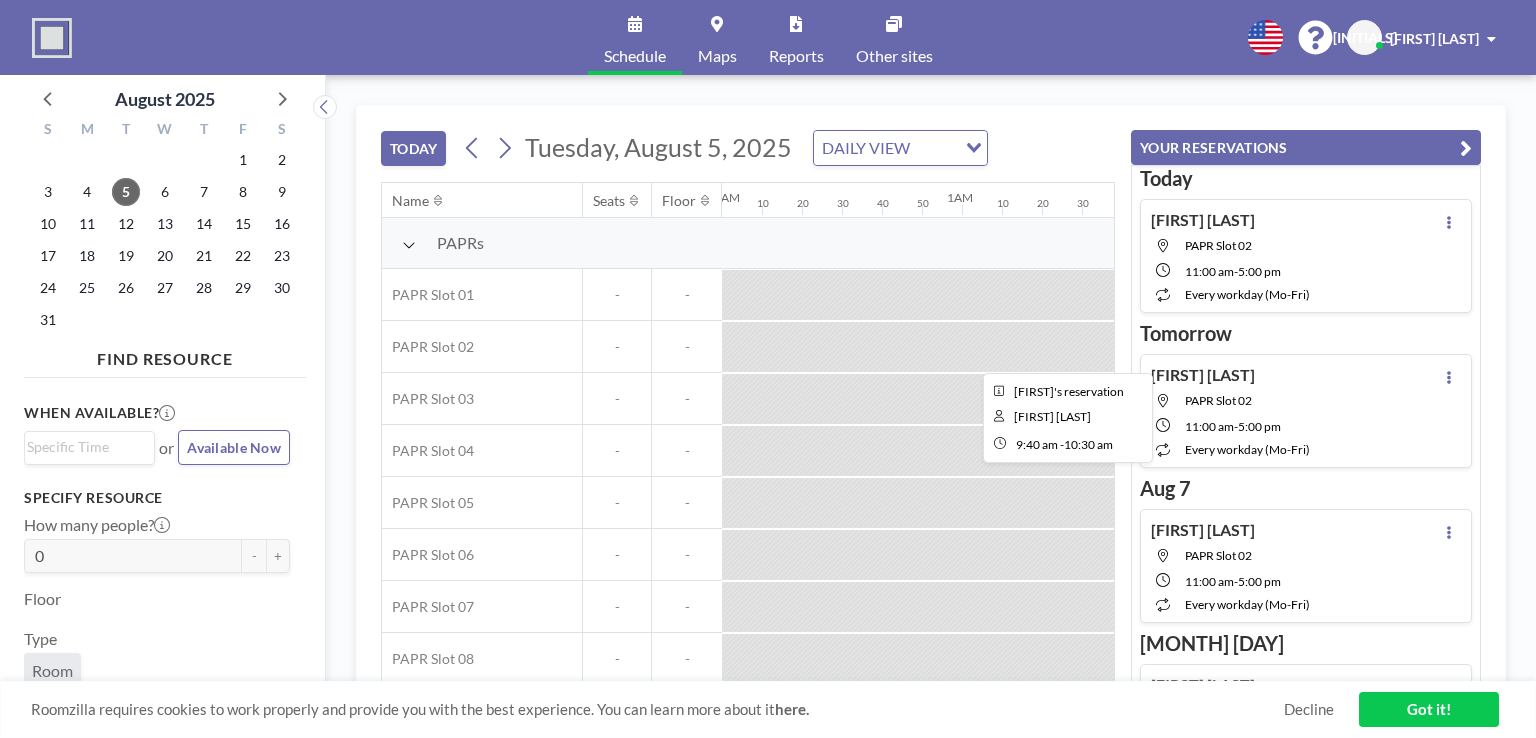 scroll, scrollTop: 0, scrollLeft: 0, axis: both 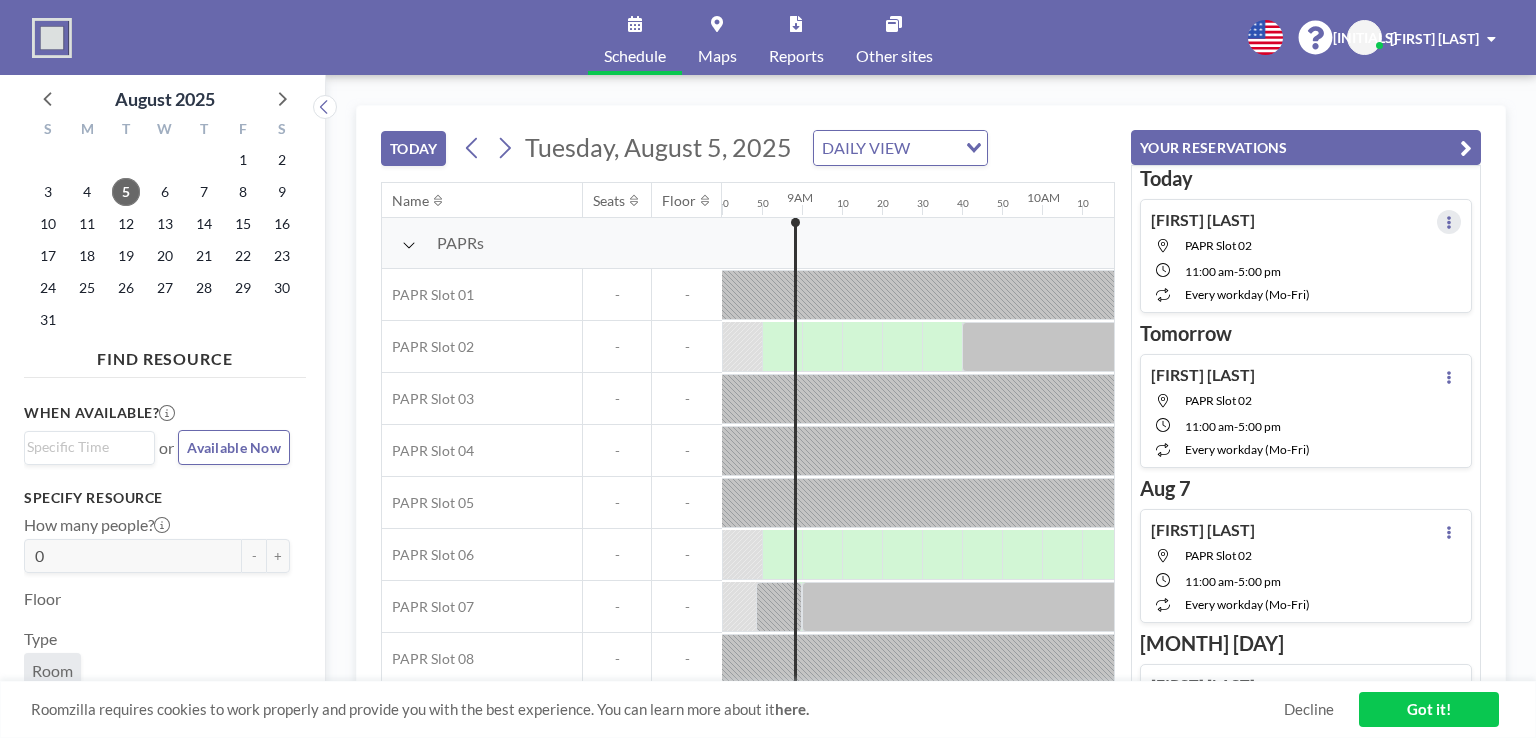 click 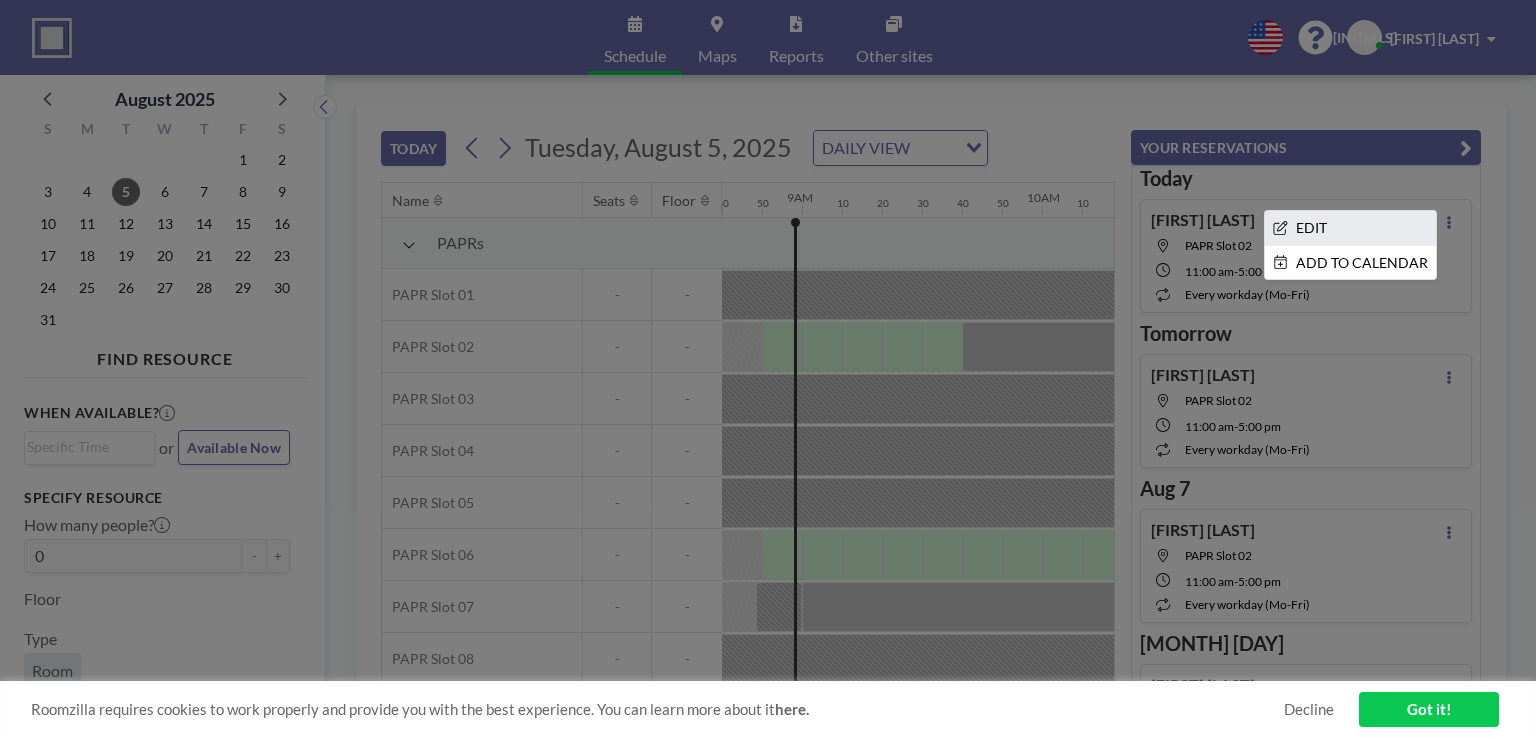 click on "EDIT" at bounding box center [1350, 228] 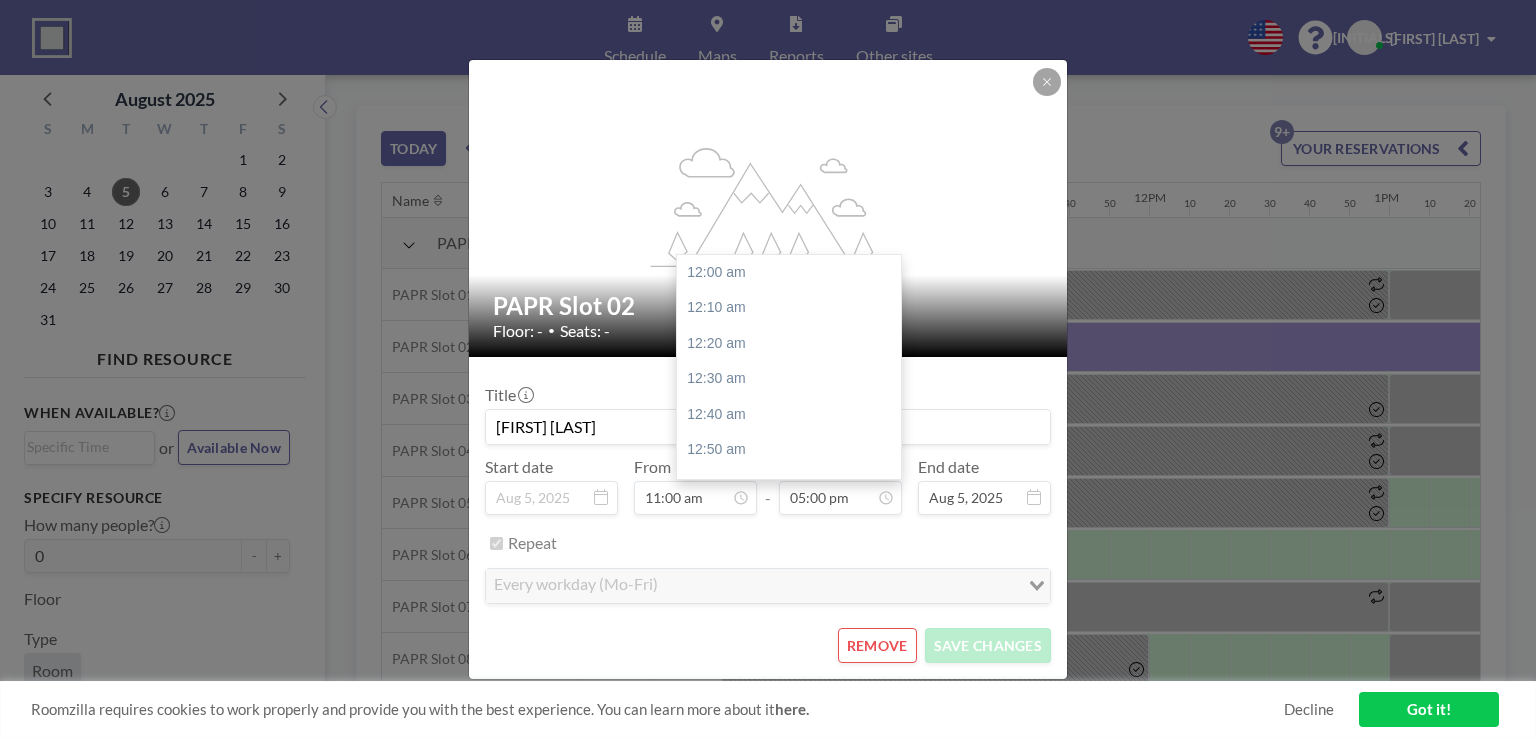 scroll, scrollTop: 0, scrollLeft: 2600, axis: horizontal 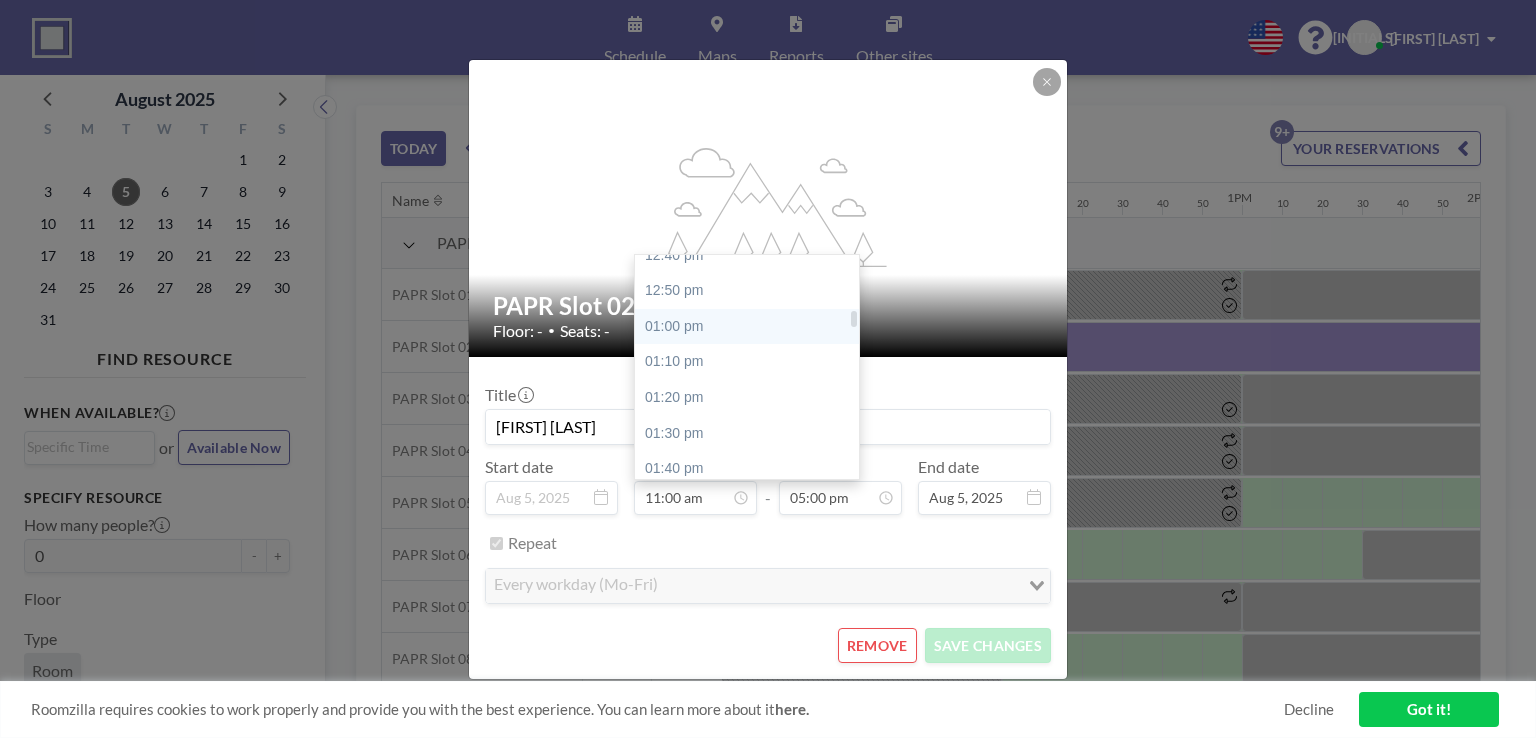 click on "01:00 pm" at bounding box center [752, 327] 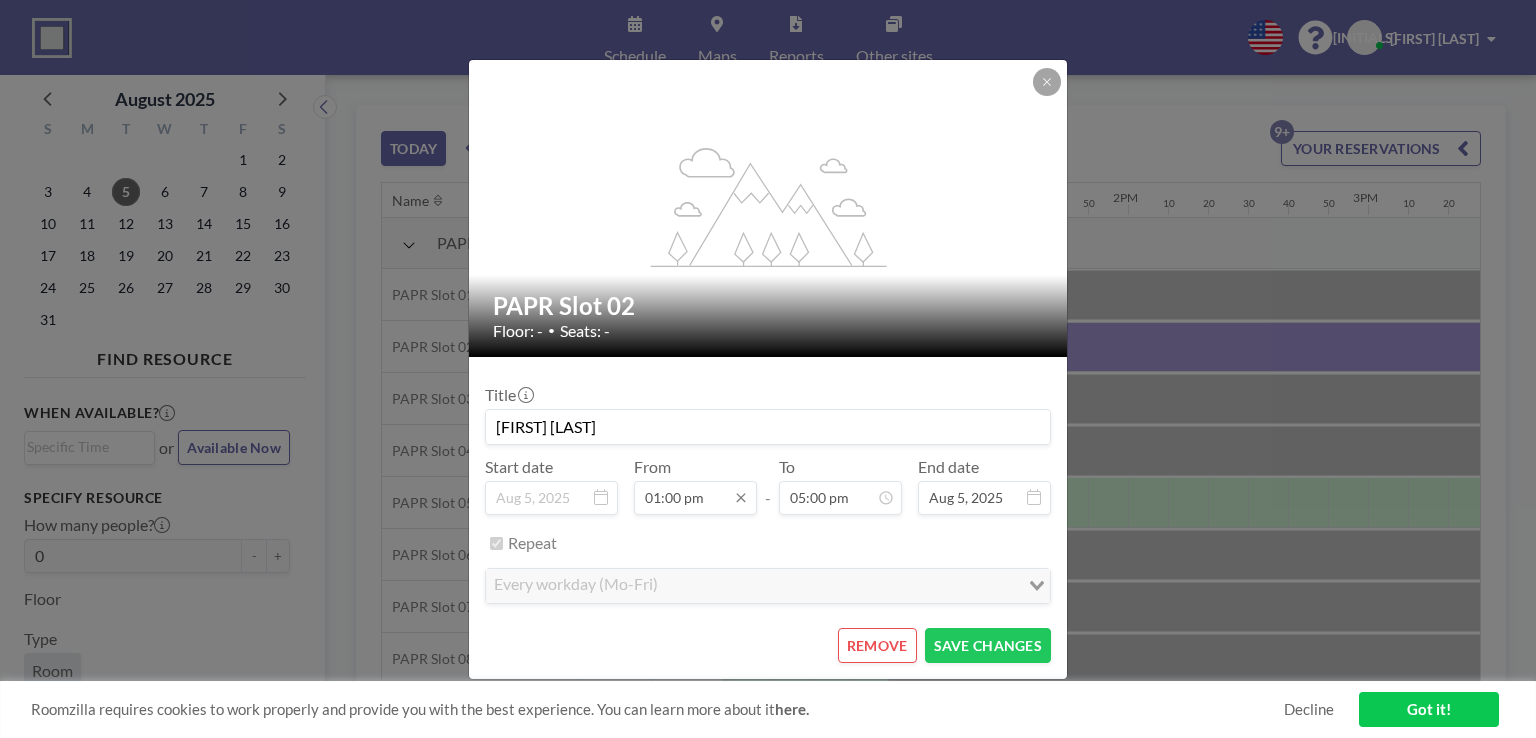 scroll, scrollTop: 0, scrollLeft: 3080, axis: horizontal 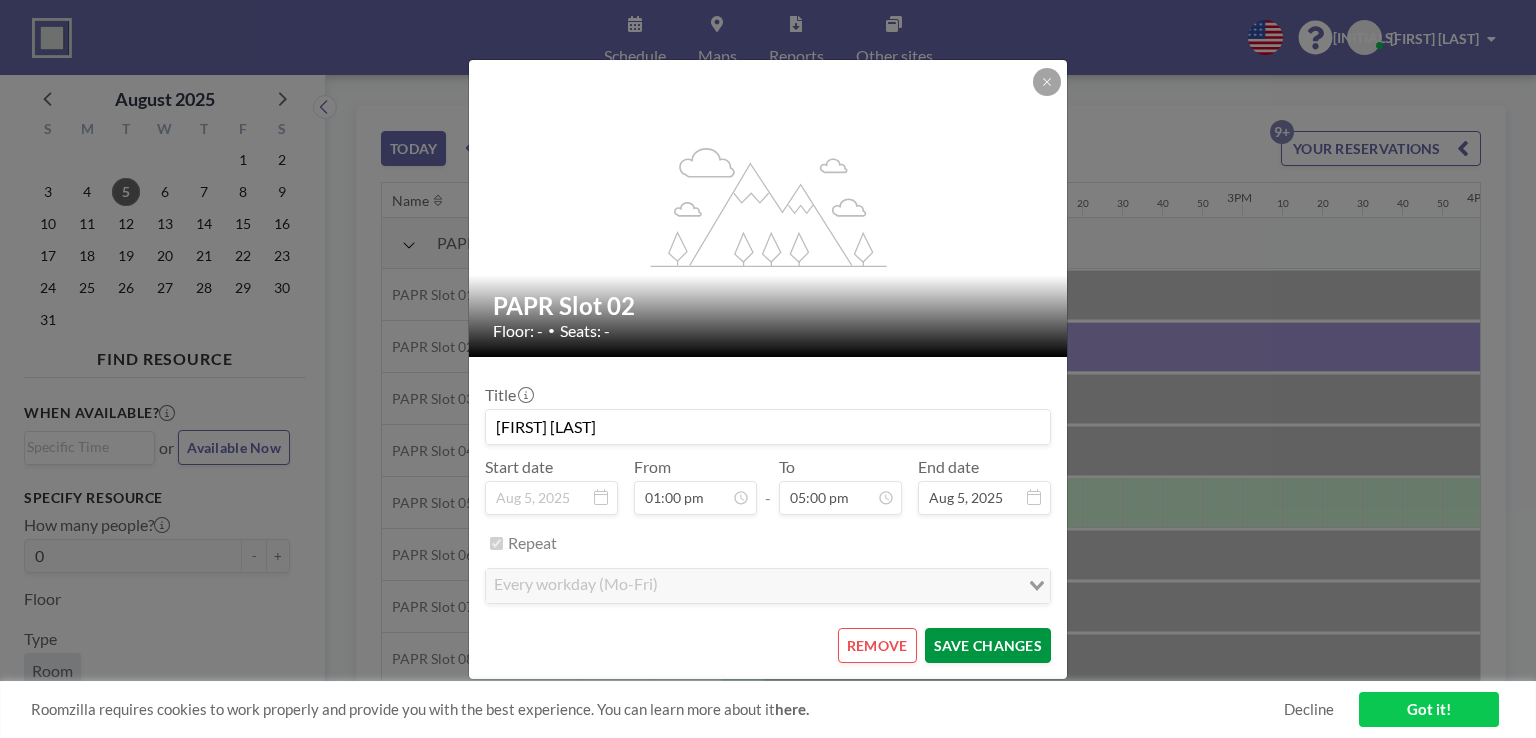 click on "SAVE CHANGES" at bounding box center (988, 645) 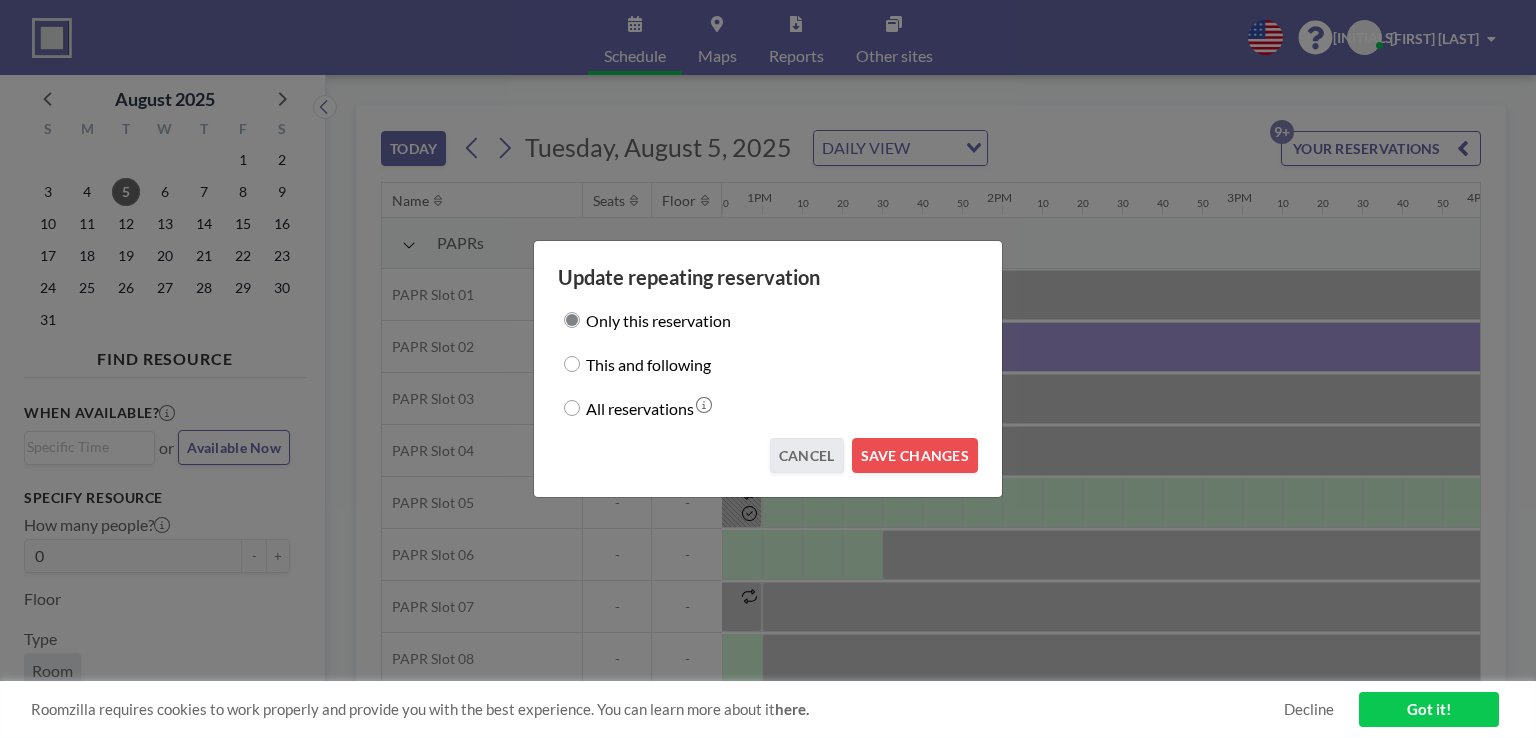 click on "All reservations" at bounding box center [572, 408] 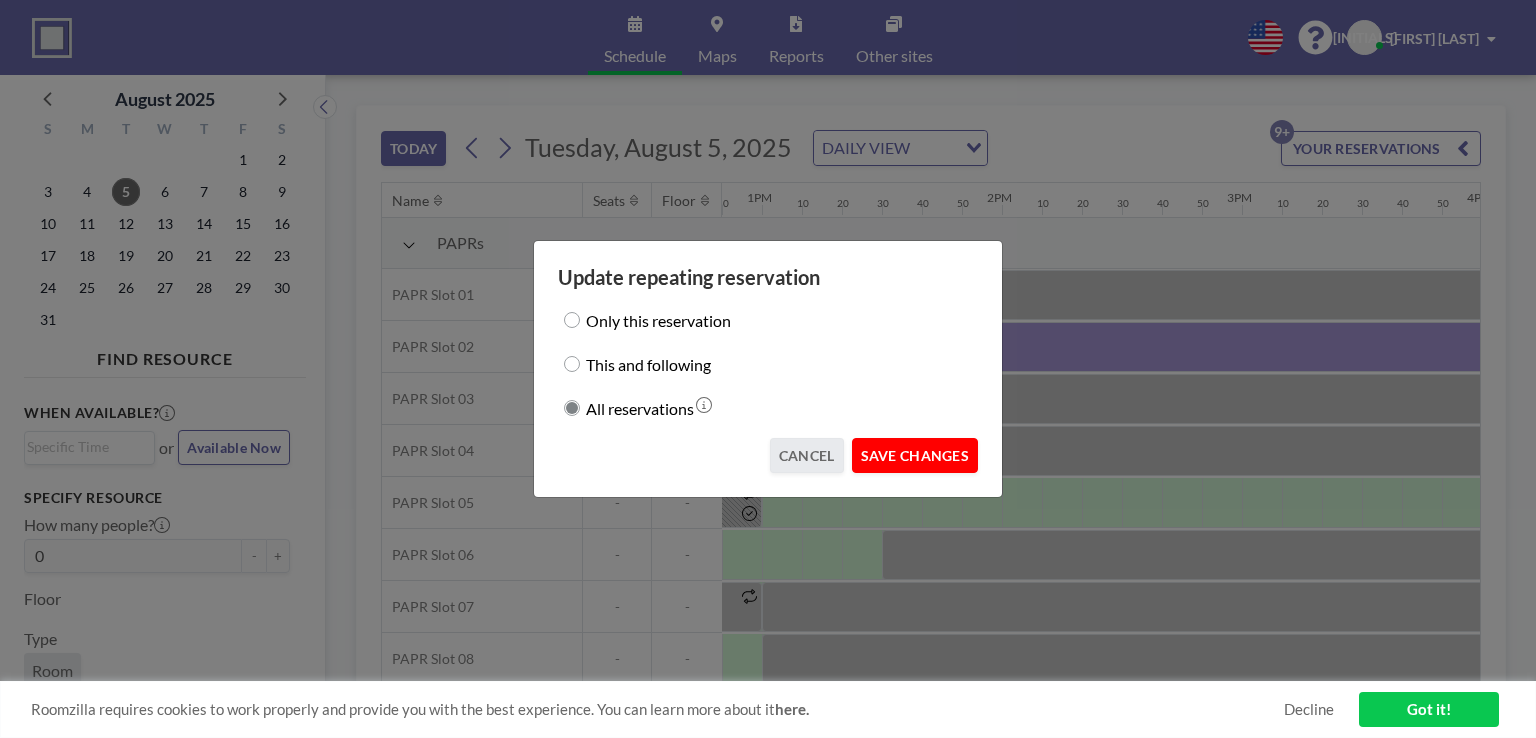 click on "SAVE CHANGES" at bounding box center [915, 455] 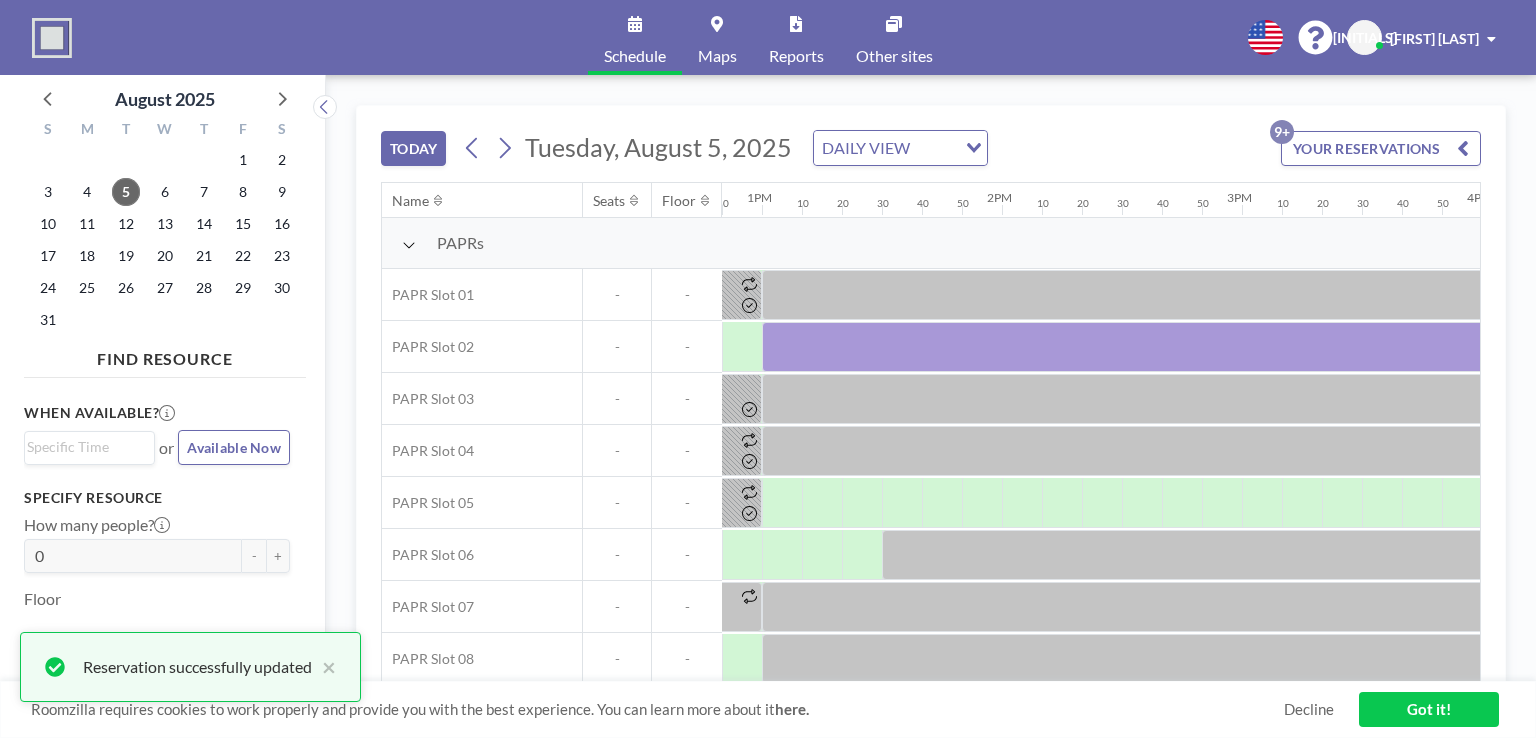 click on "YOUR RESERVATIONS   9+" at bounding box center (1381, 148) 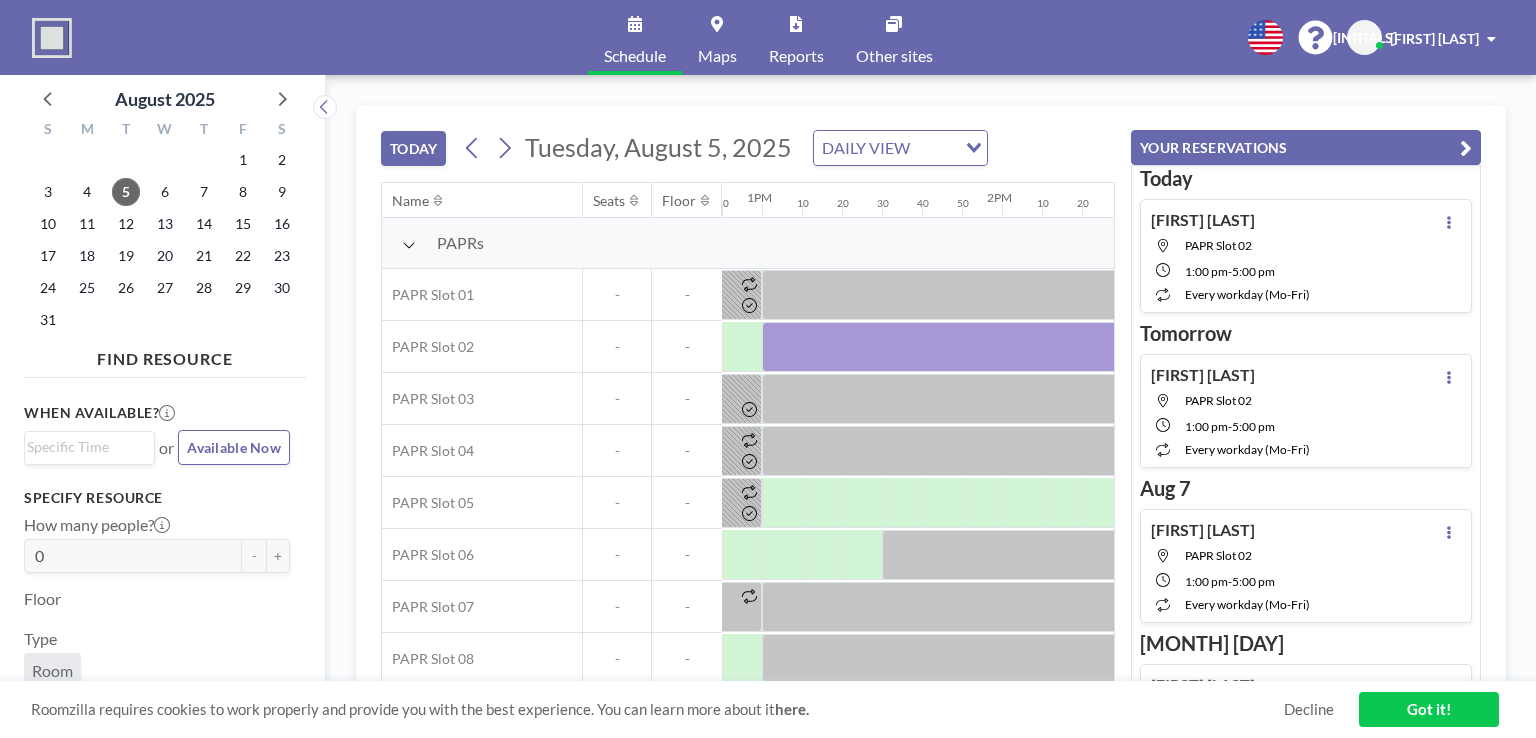 click on "Got it!" at bounding box center [1429, 709] 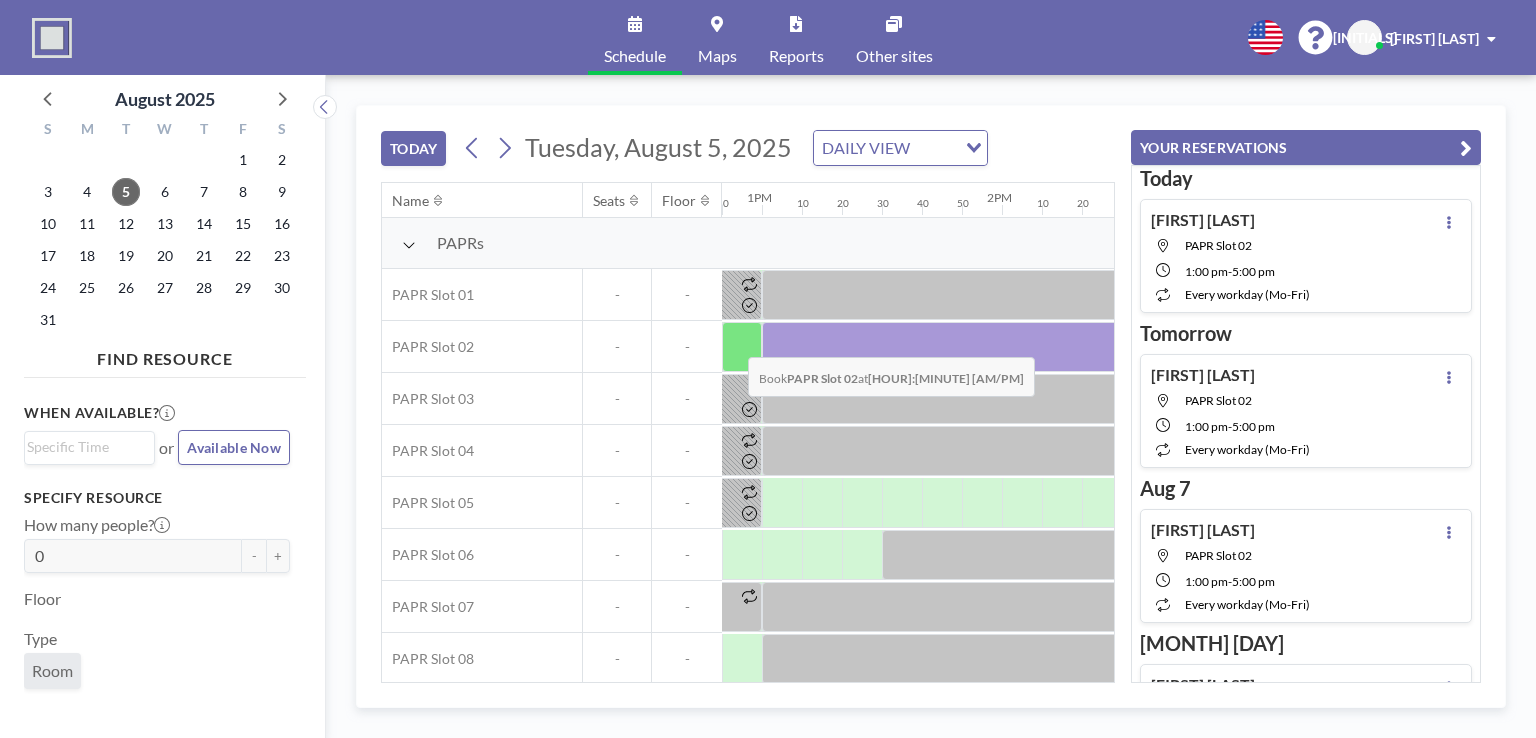 click at bounding box center (742, 347) 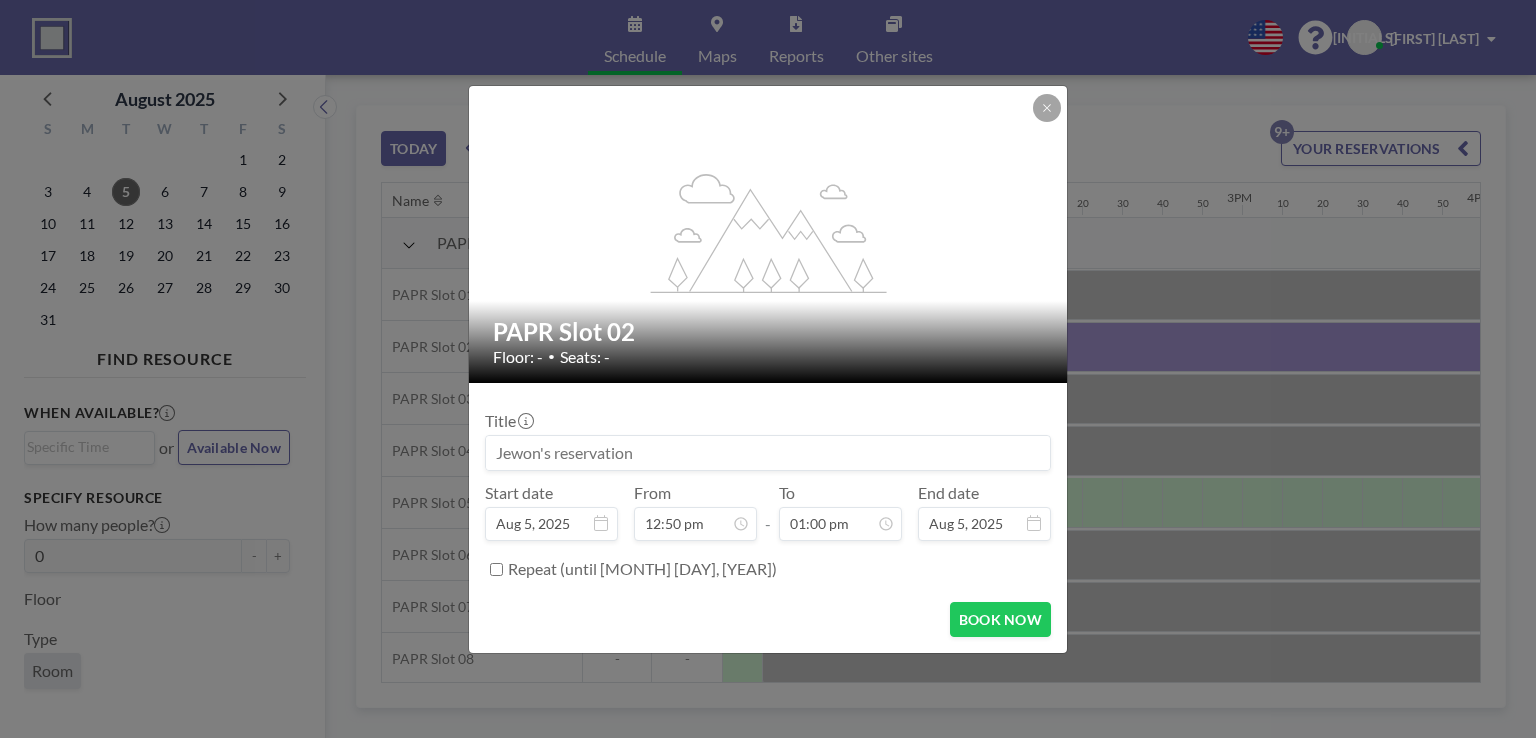 scroll, scrollTop: 819, scrollLeft: 0, axis: vertical 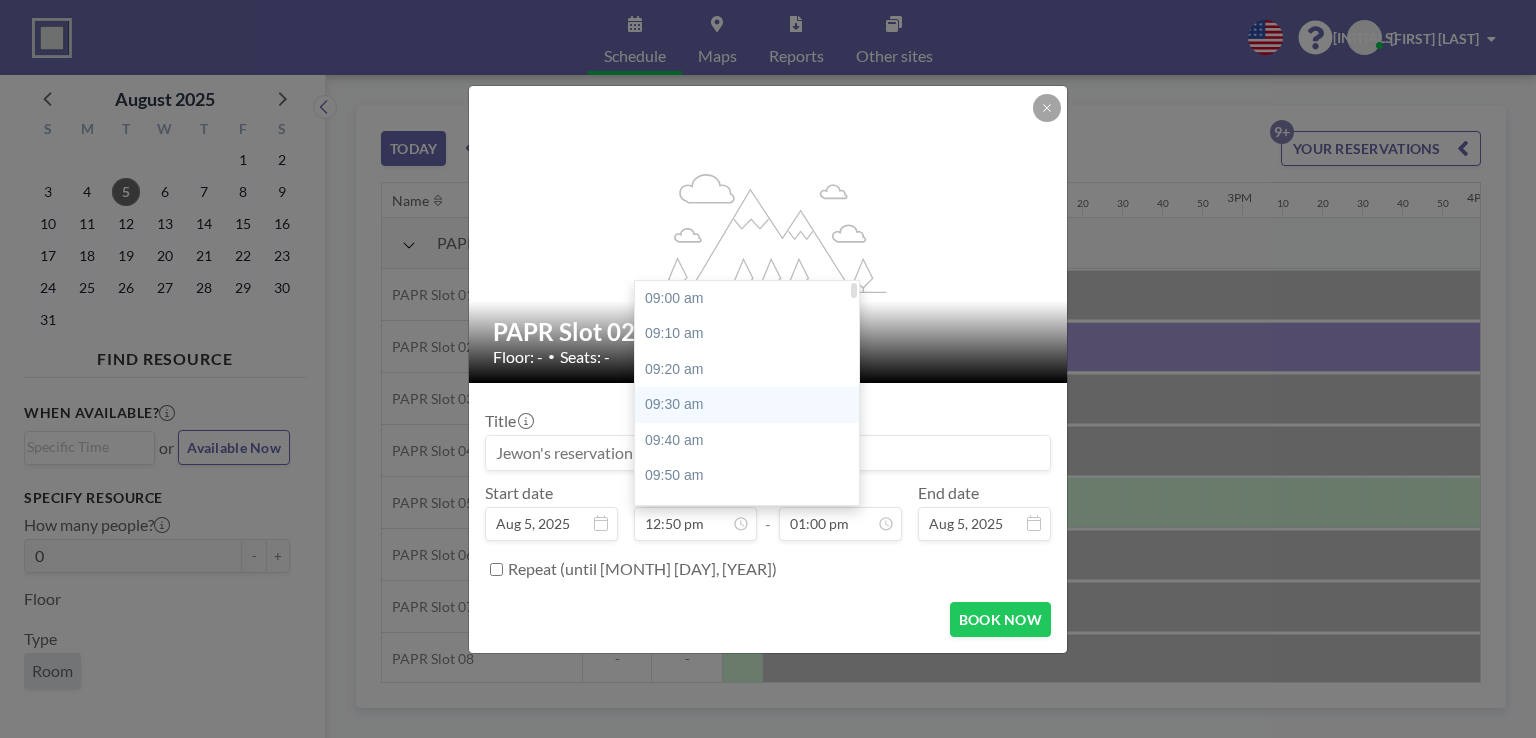 click on "09:30 am" at bounding box center [752, 405] 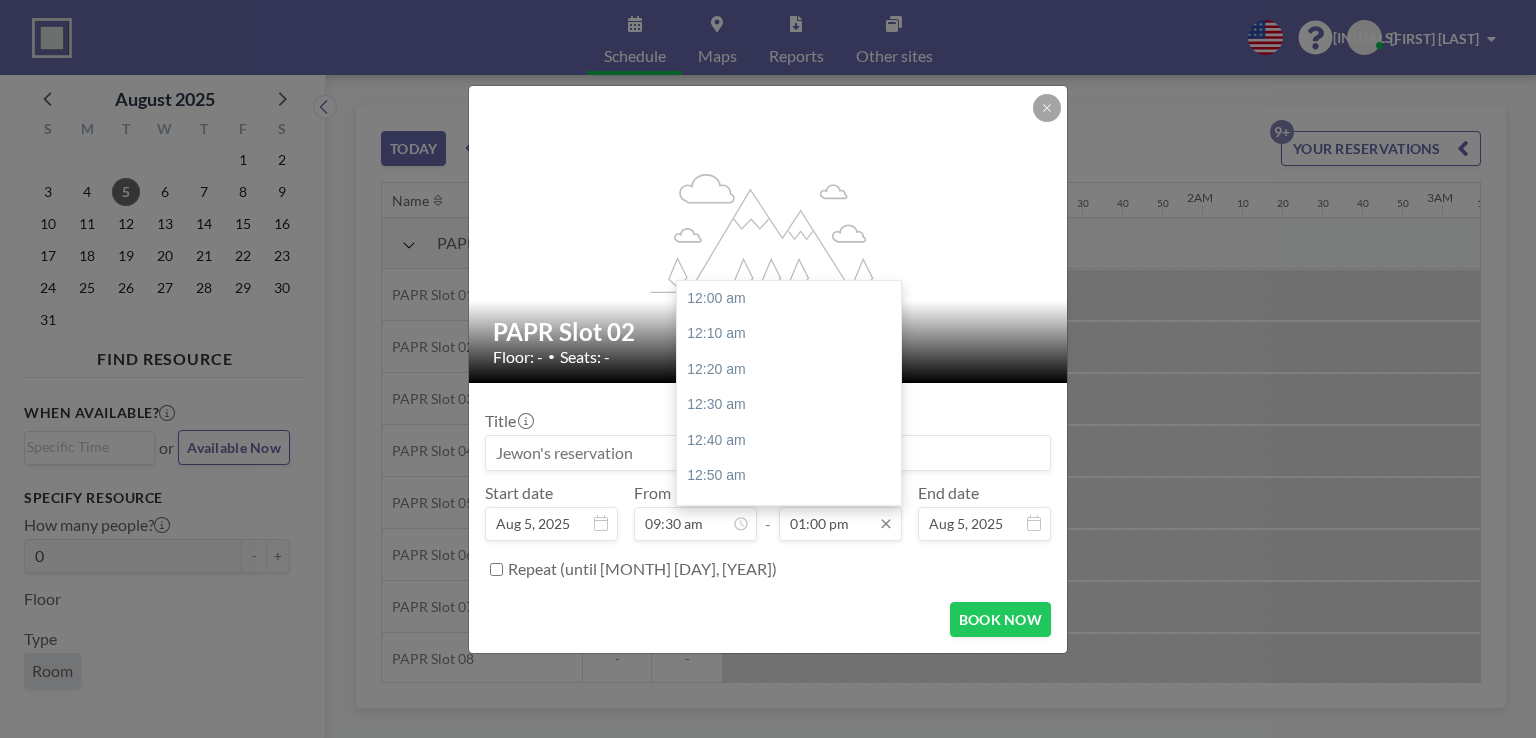 scroll, scrollTop: 0, scrollLeft: 847, axis: horizontal 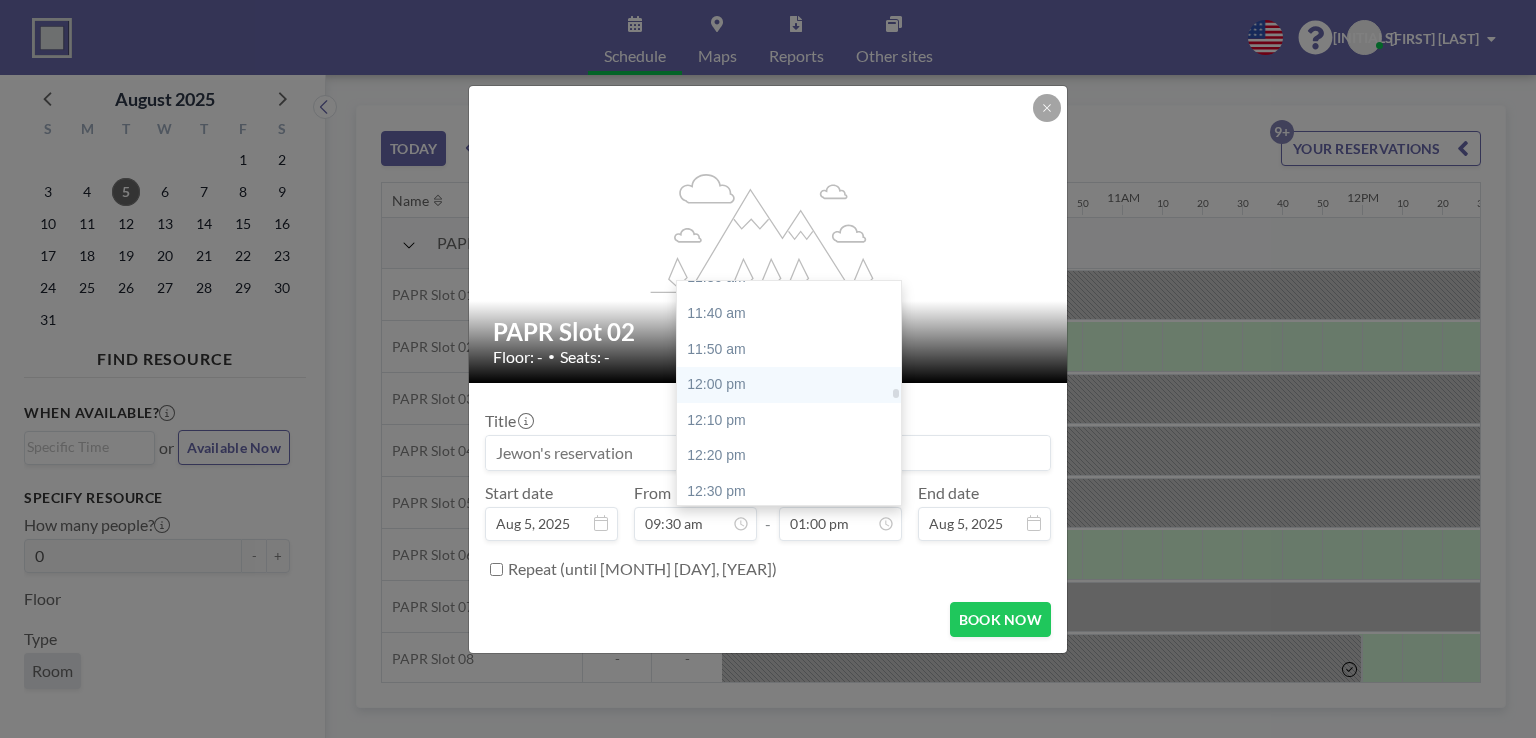 click on "12:00 pm" at bounding box center (794, 385) 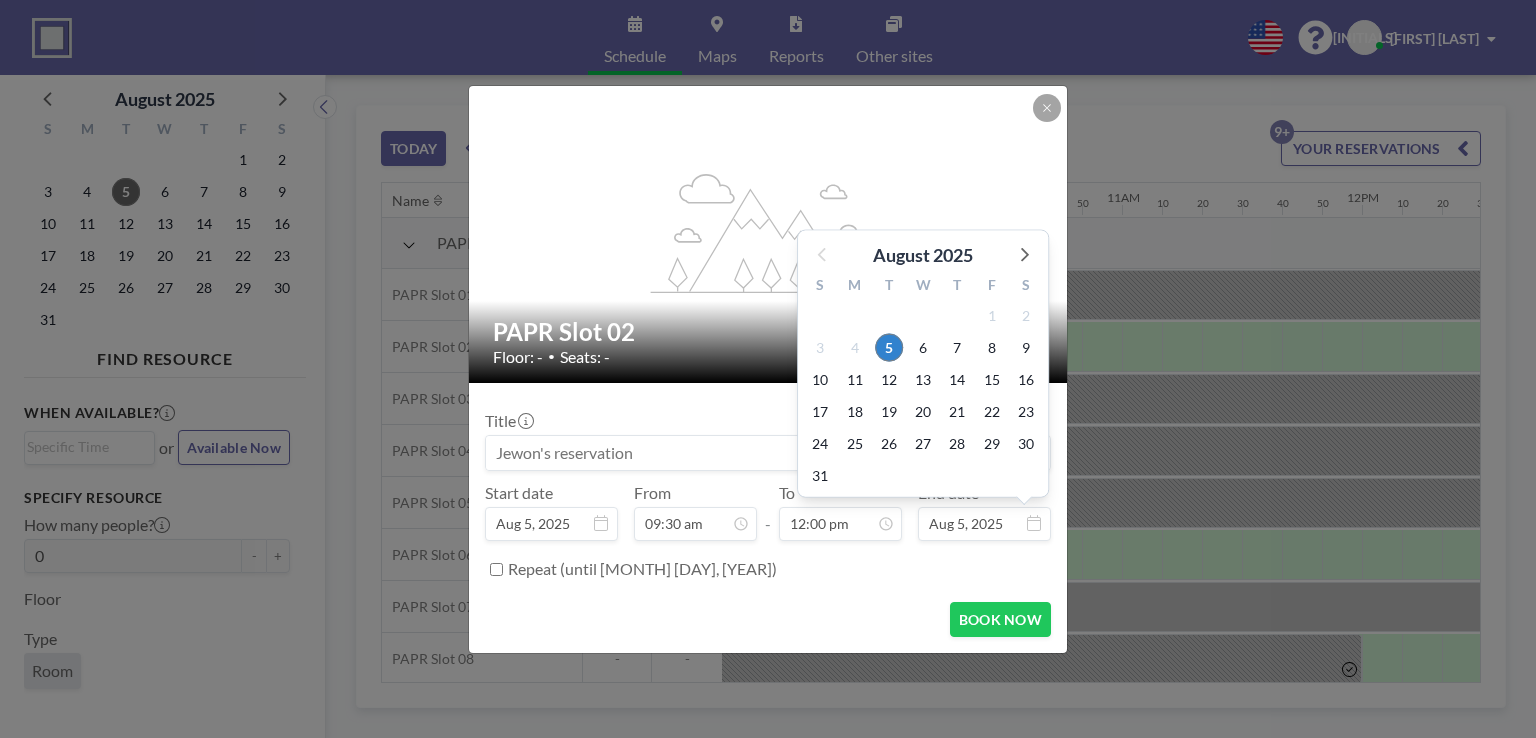 scroll, scrollTop: 2563, scrollLeft: 0, axis: vertical 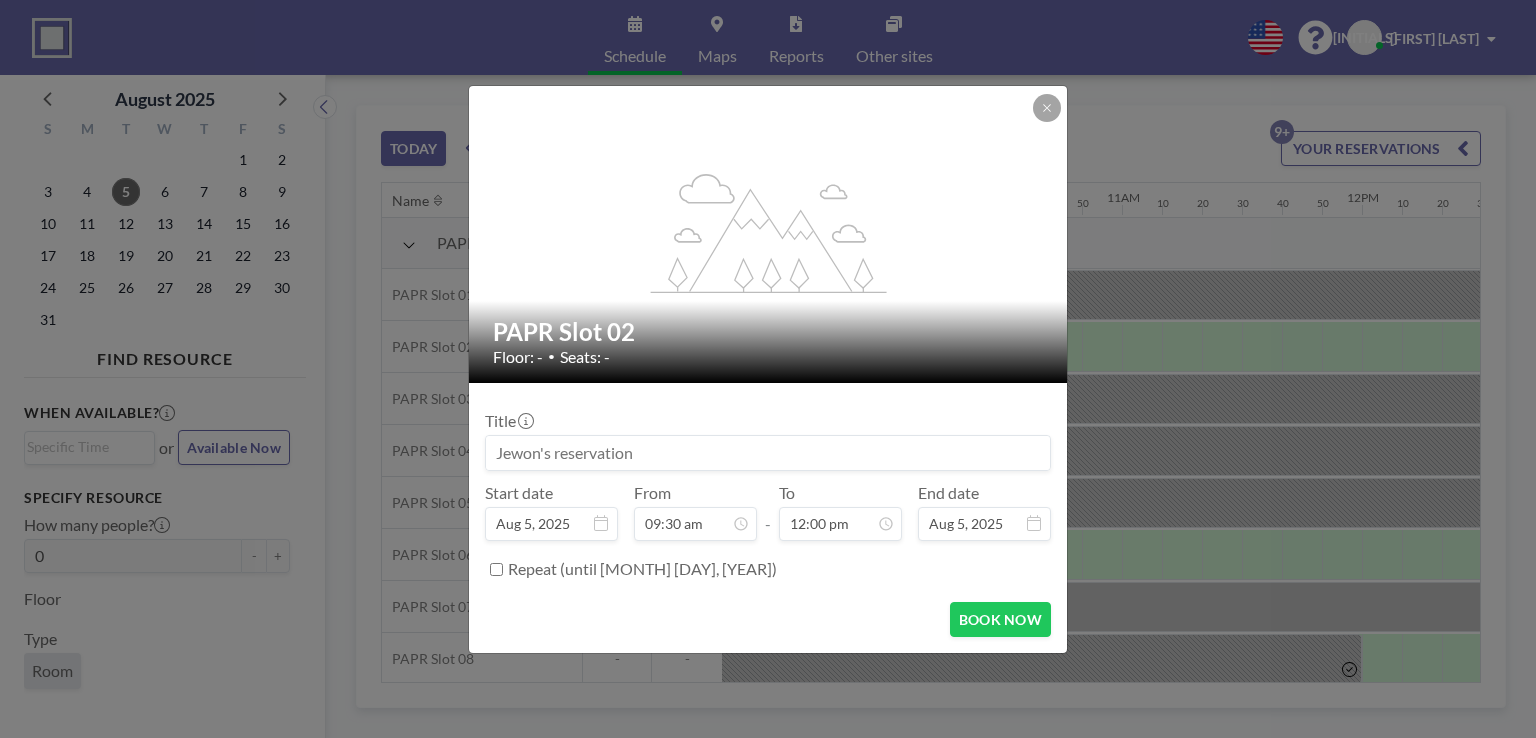 click on "Repeat (until [MONTH] [DAY], [YEAR])" at bounding box center [496, 569] 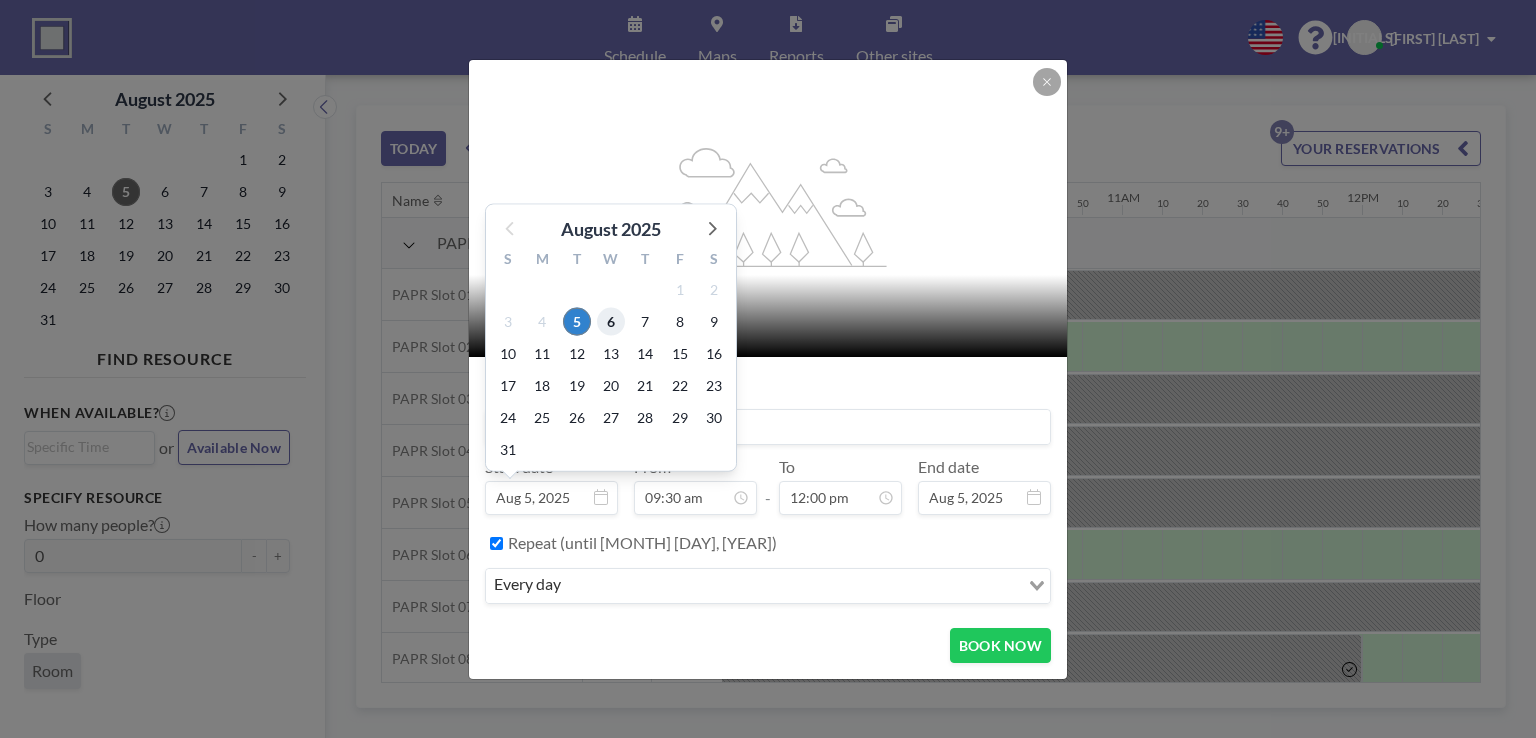 click on "6" at bounding box center (611, 322) 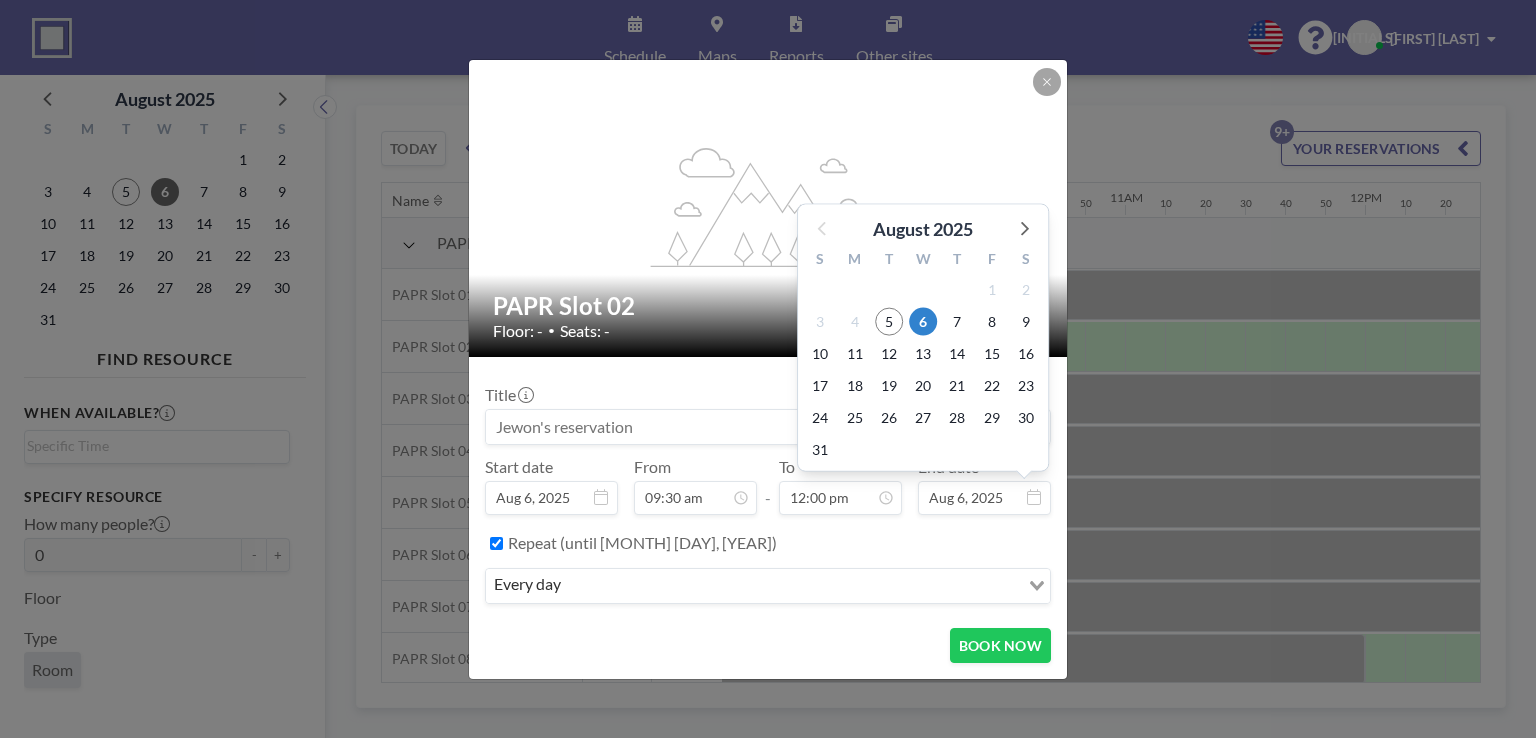 scroll, scrollTop: 0, scrollLeft: 2240, axis: horizontal 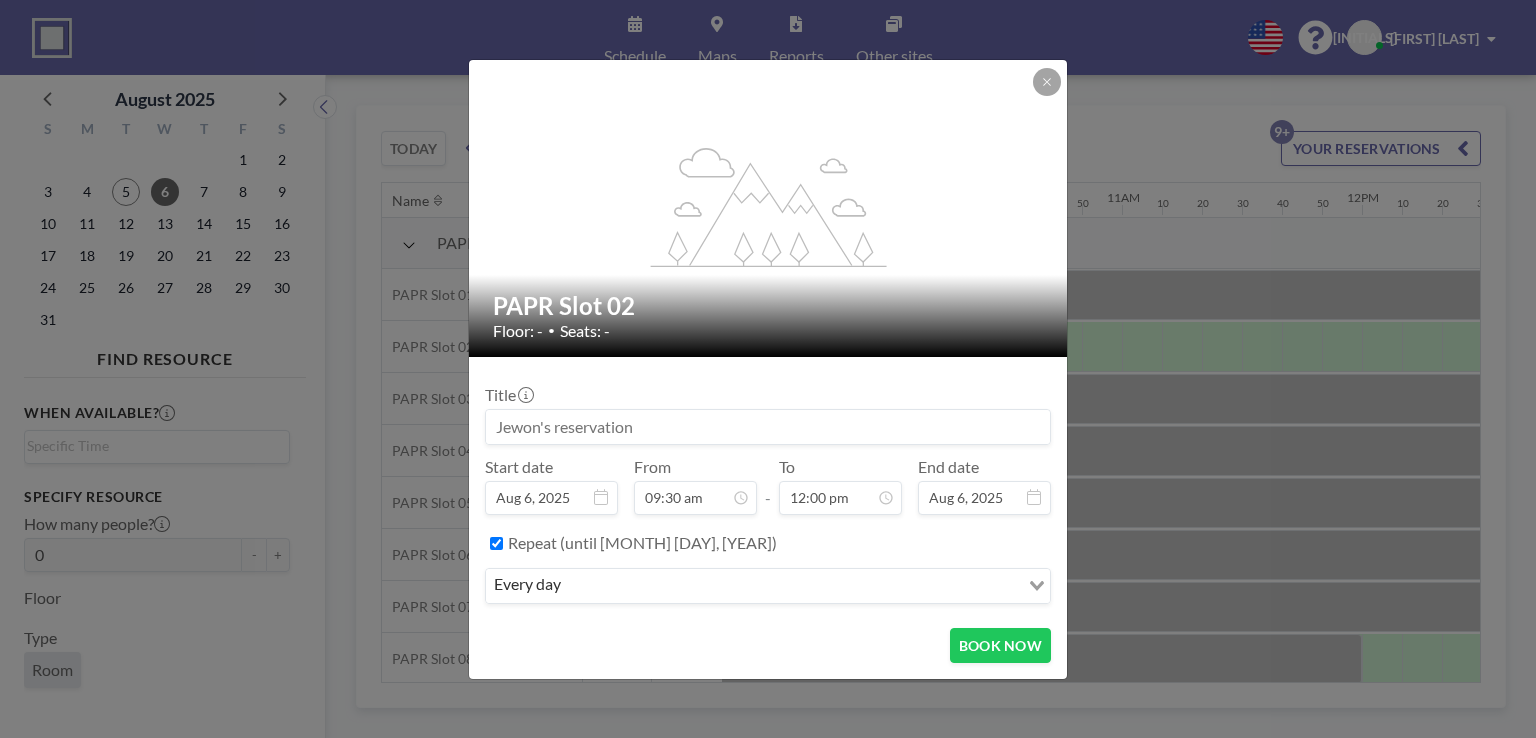 click on "every day" at bounding box center [752, 584] 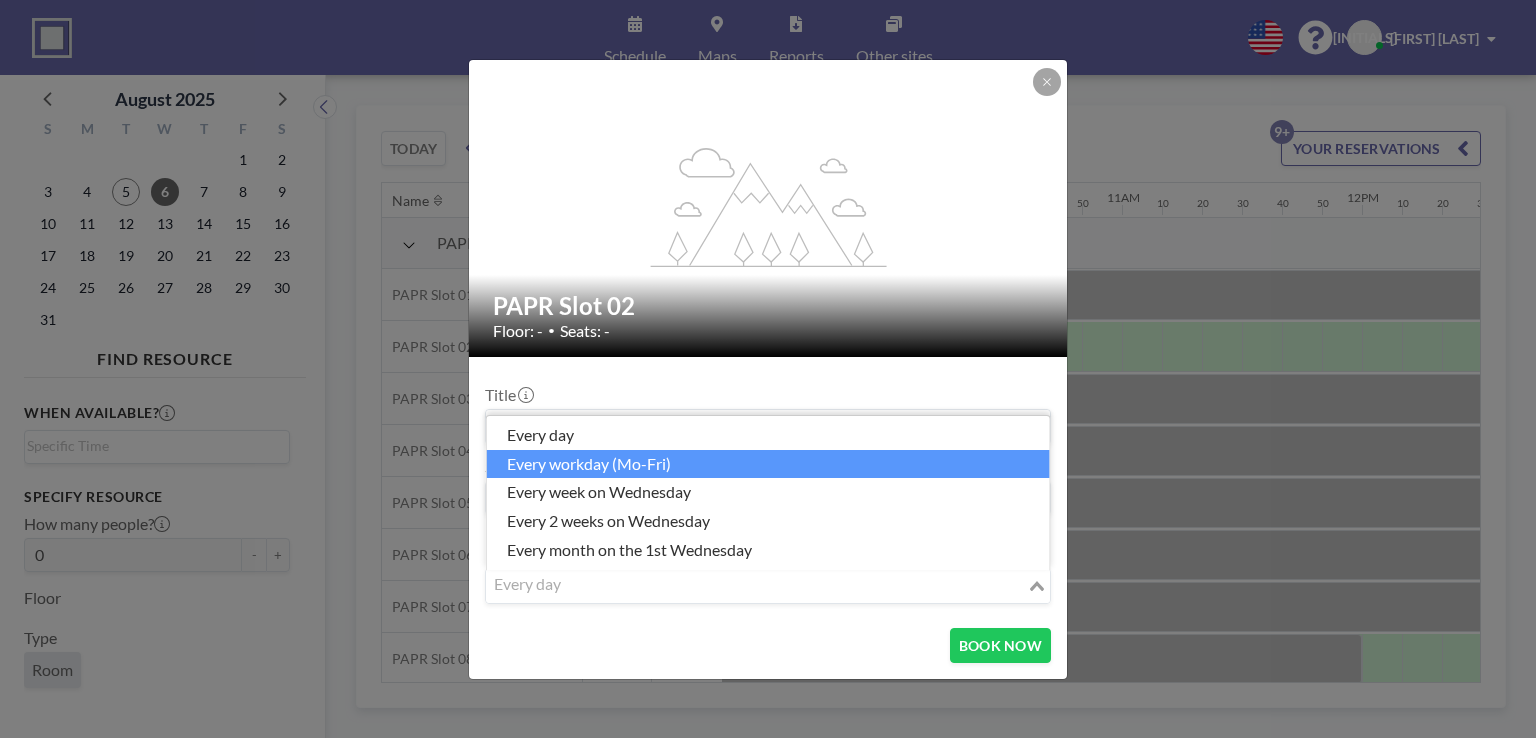 click on "every workday (Mo-Fri)" at bounding box center [768, 464] 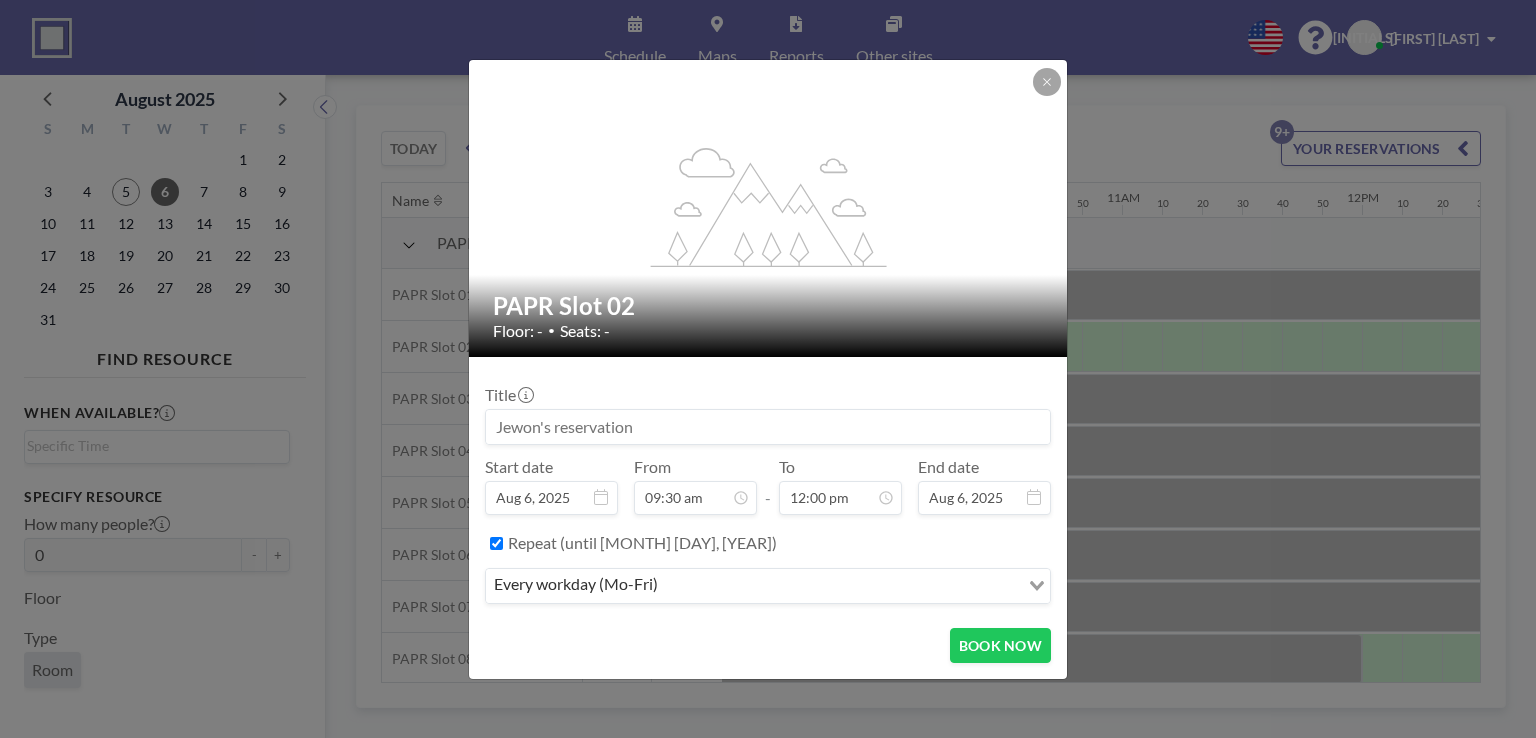 scroll, scrollTop: 0, scrollLeft: 0, axis: both 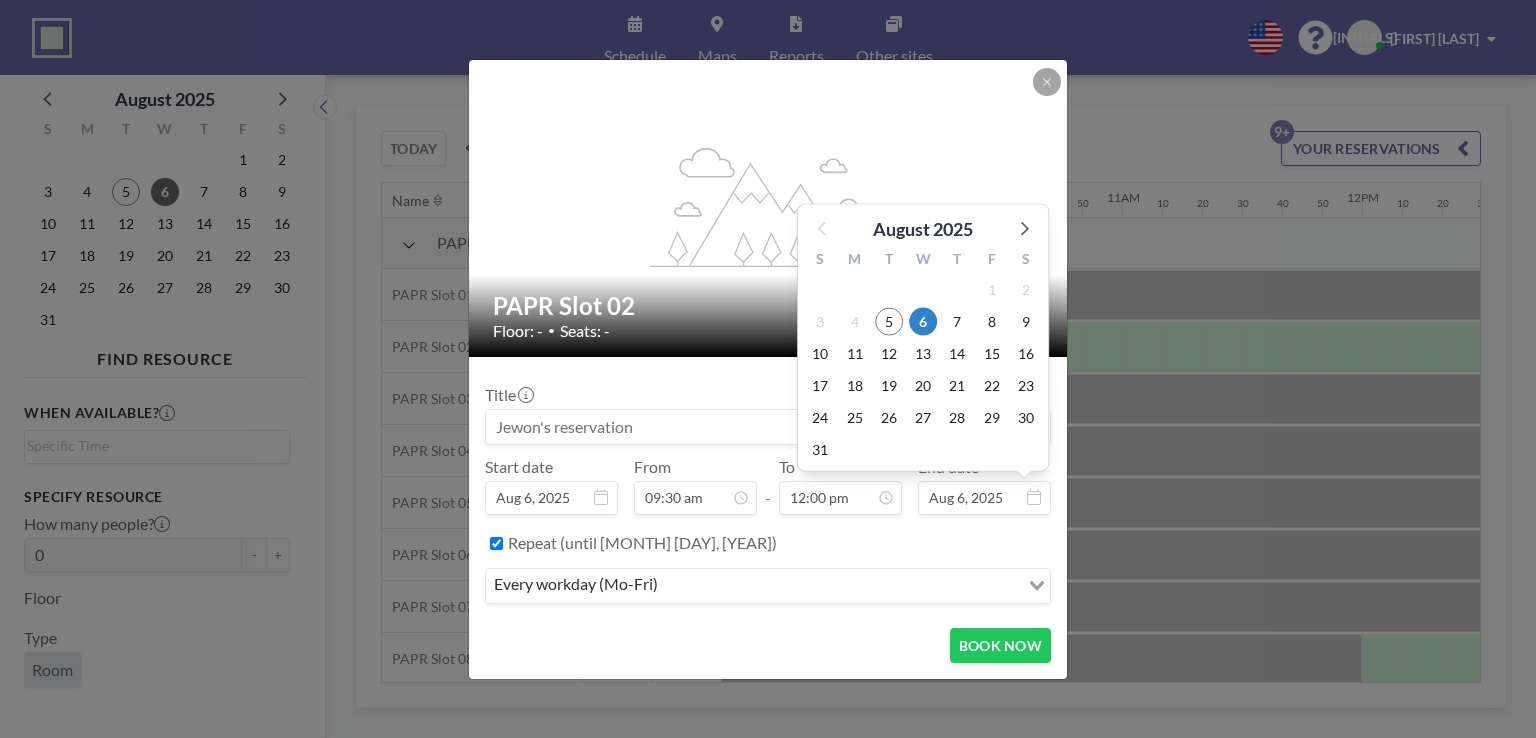 click on "Aug 6, 2025" at bounding box center (984, 498) 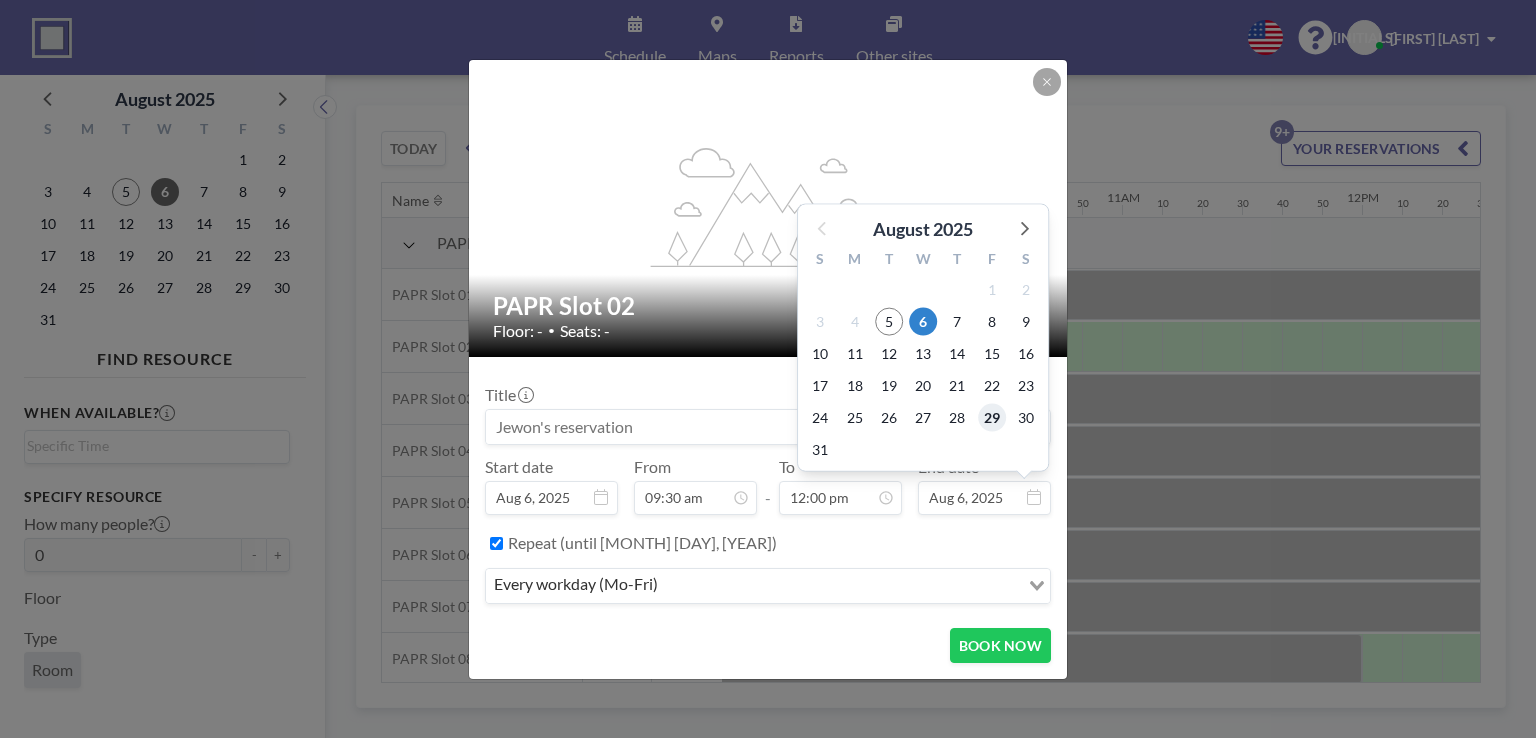 click on "29" at bounding box center [992, 418] 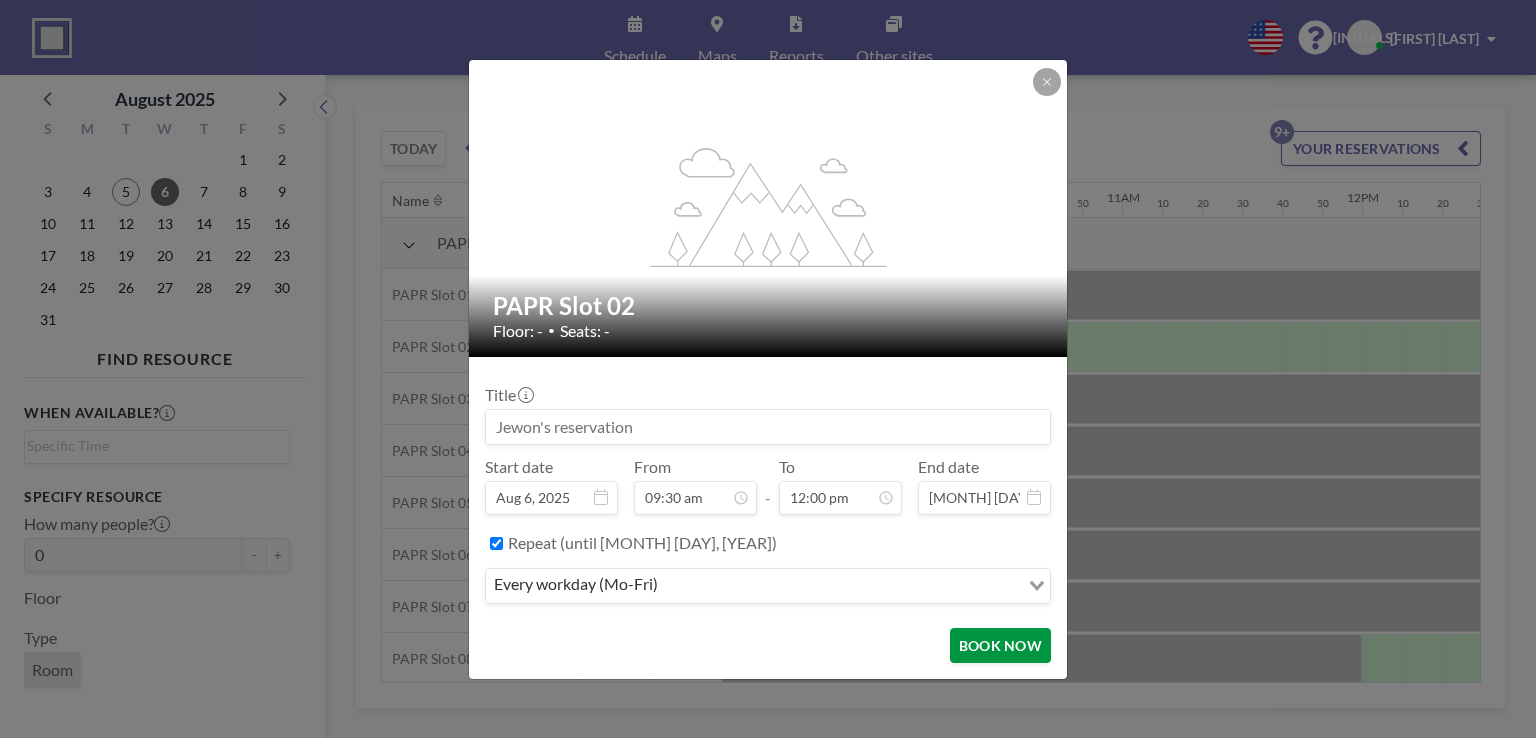 click on "BOOK NOW" at bounding box center (1000, 645) 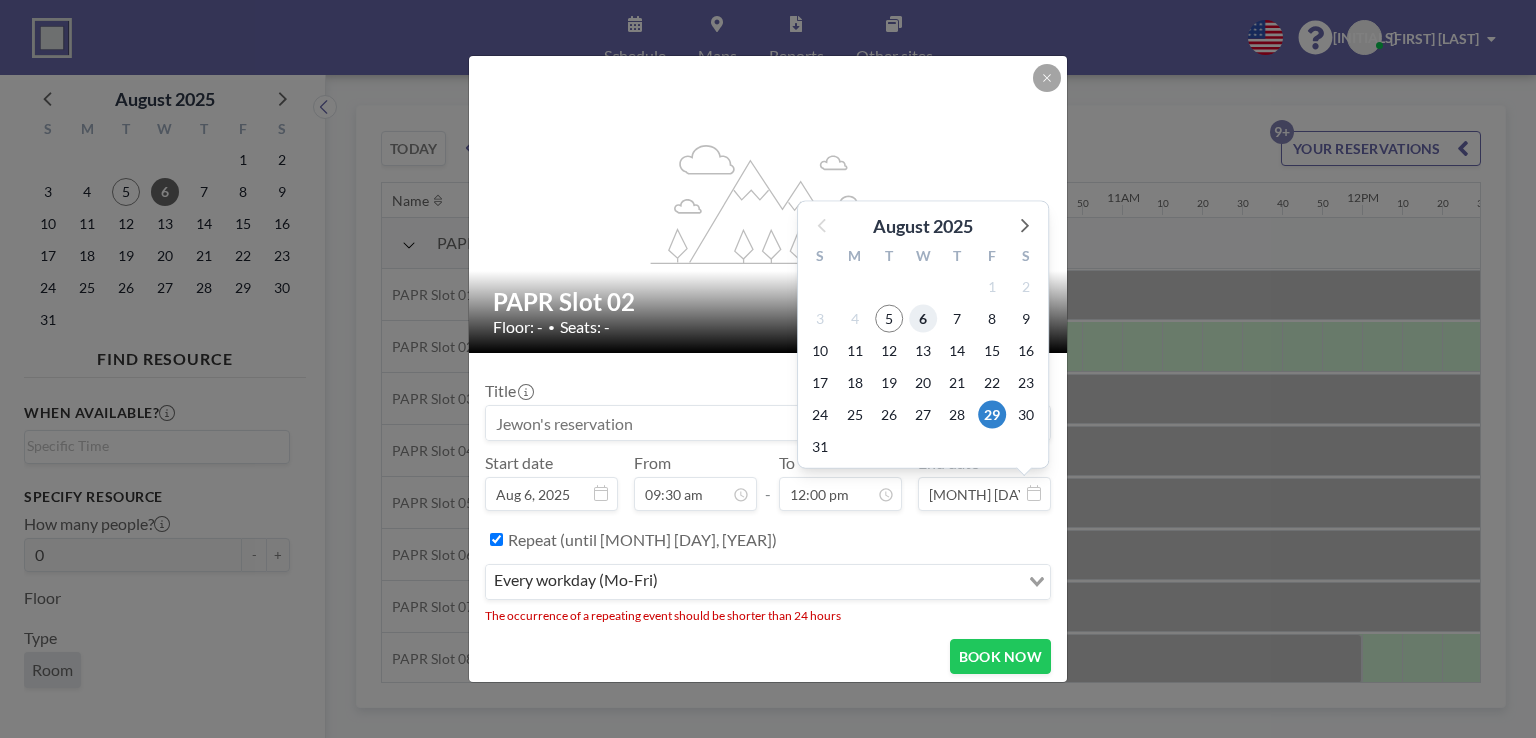 click on "6" at bounding box center (923, 318) 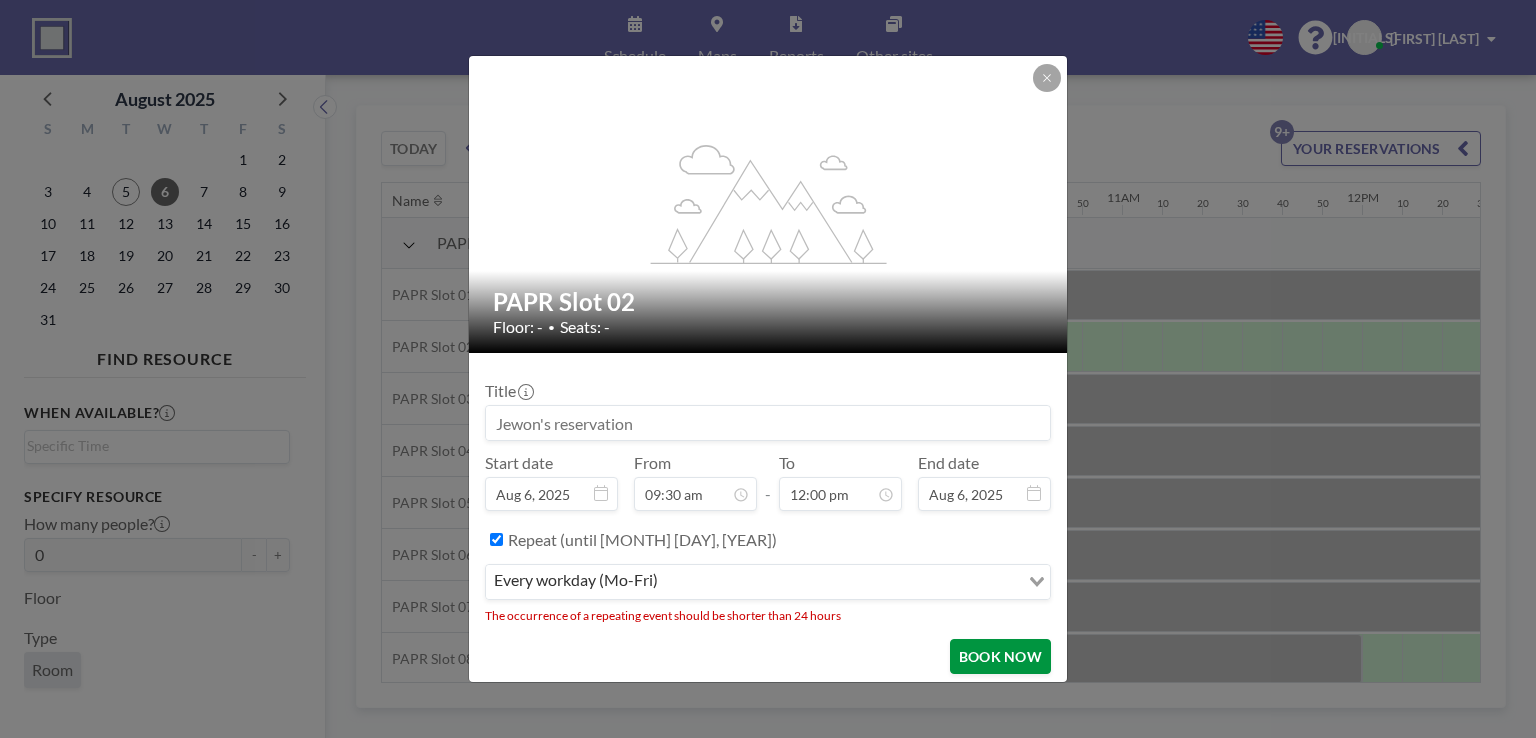 click on "BOOK NOW" at bounding box center [1000, 656] 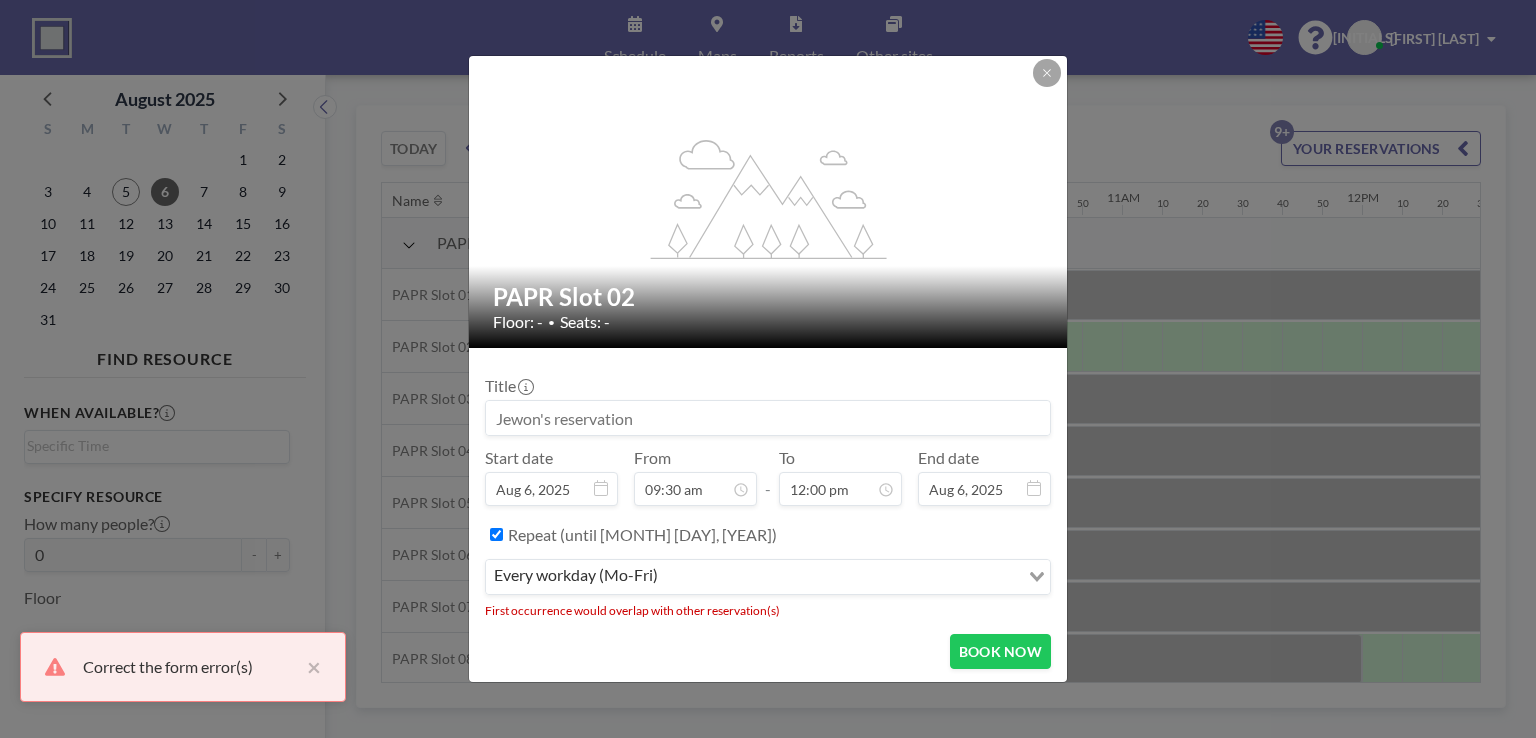 scroll, scrollTop: 6, scrollLeft: 0, axis: vertical 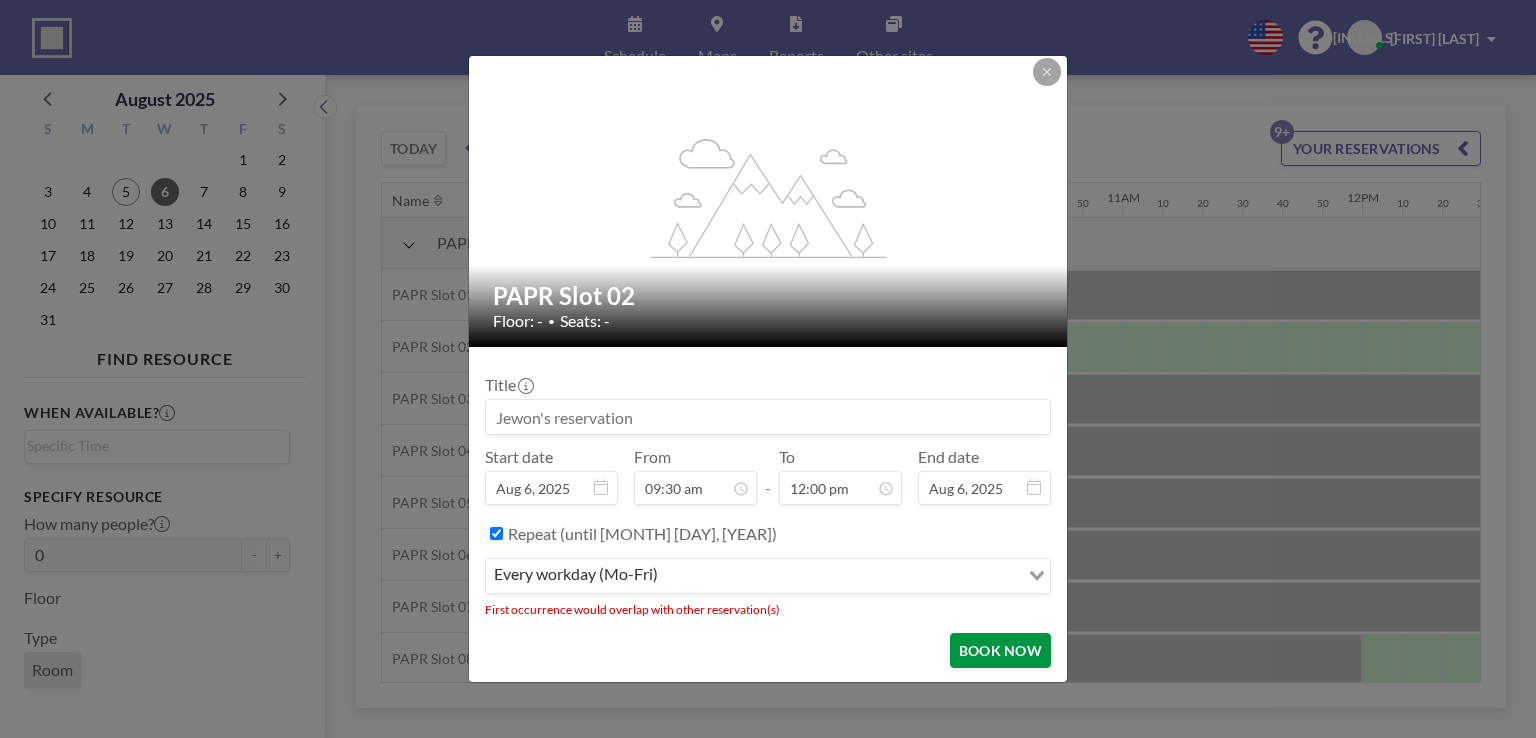 click on "BOOK NOW" at bounding box center (1000, 650) 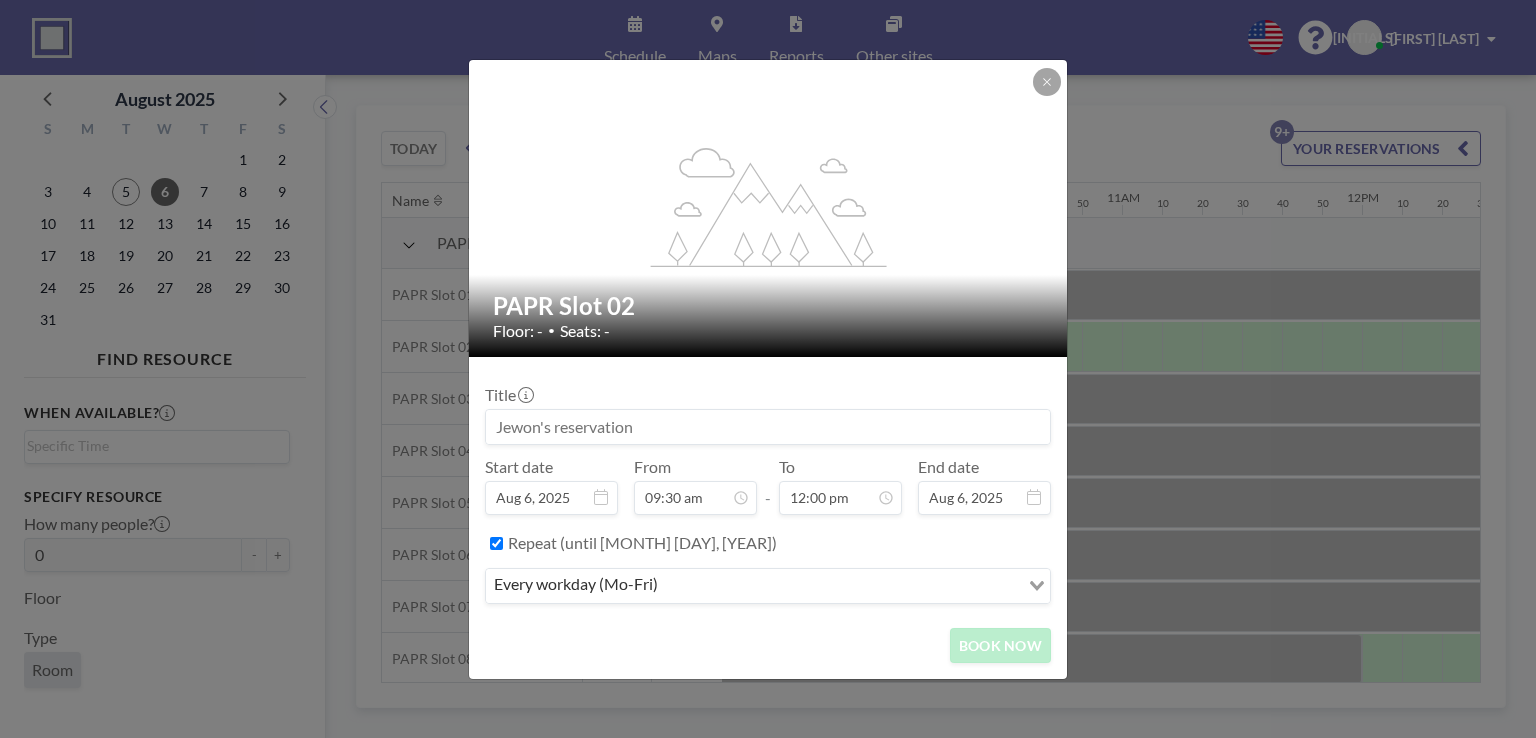 scroll, scrollTop: 0, scrollLeft: 0, axis: both 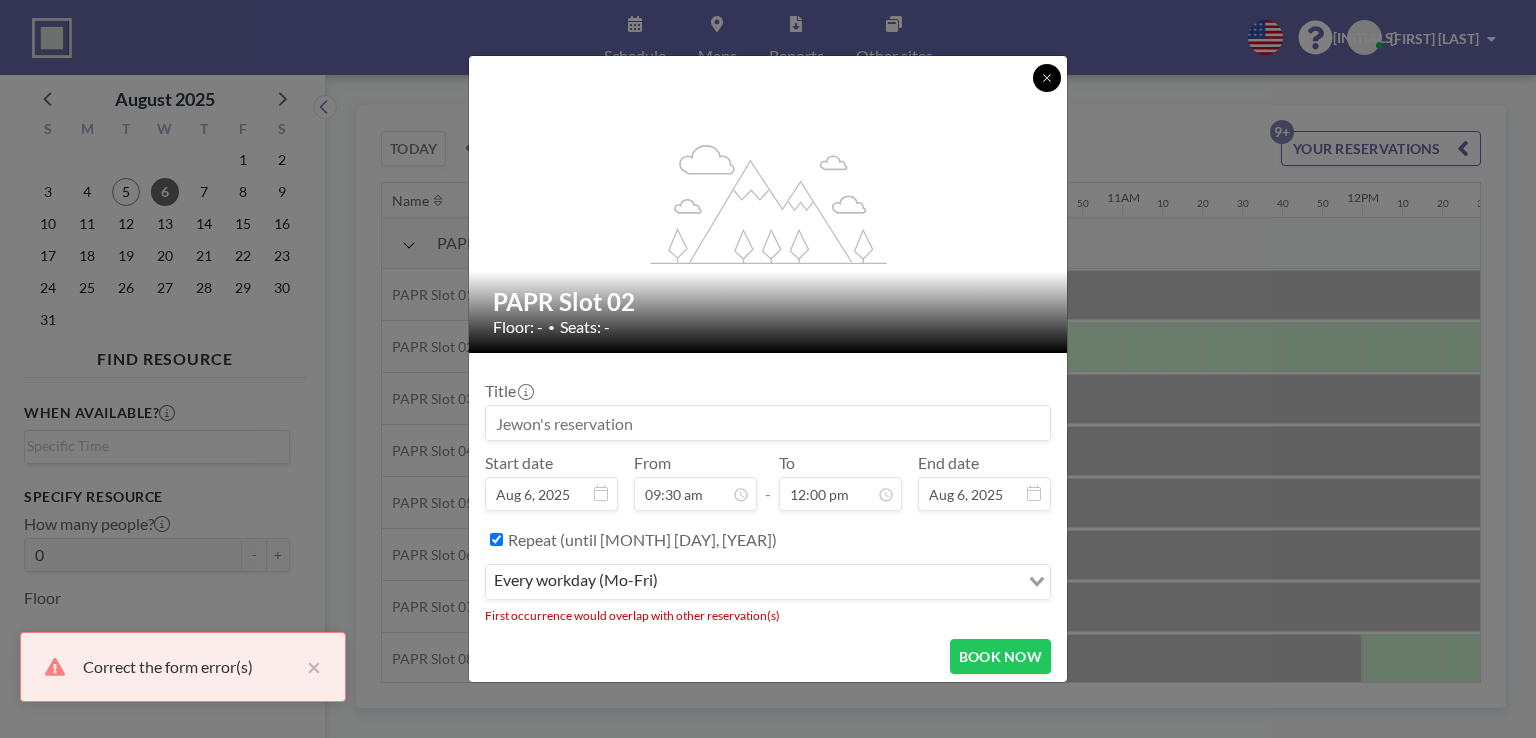 click 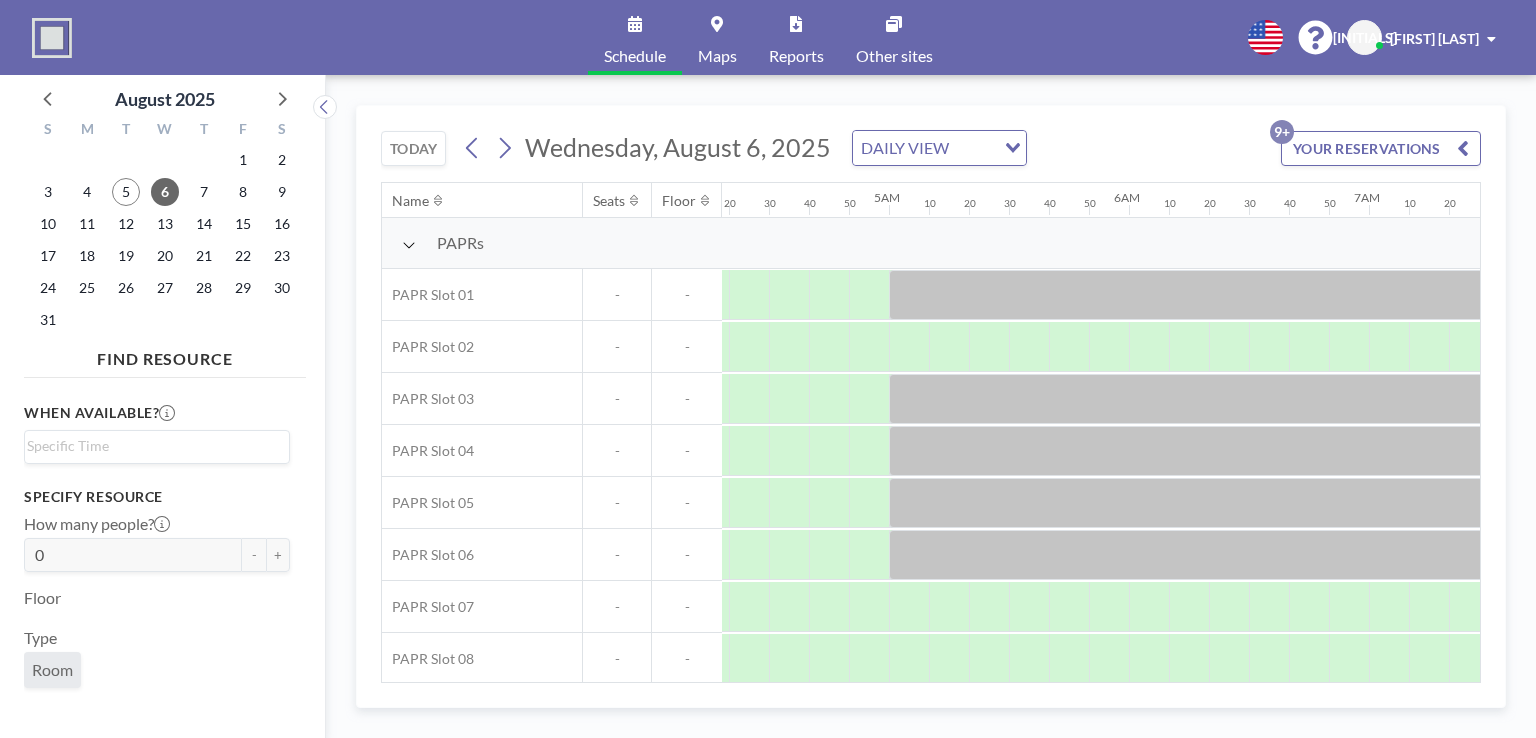 scroll, scrollTop: 0, scrollLeft: 1029, axis: horizontal 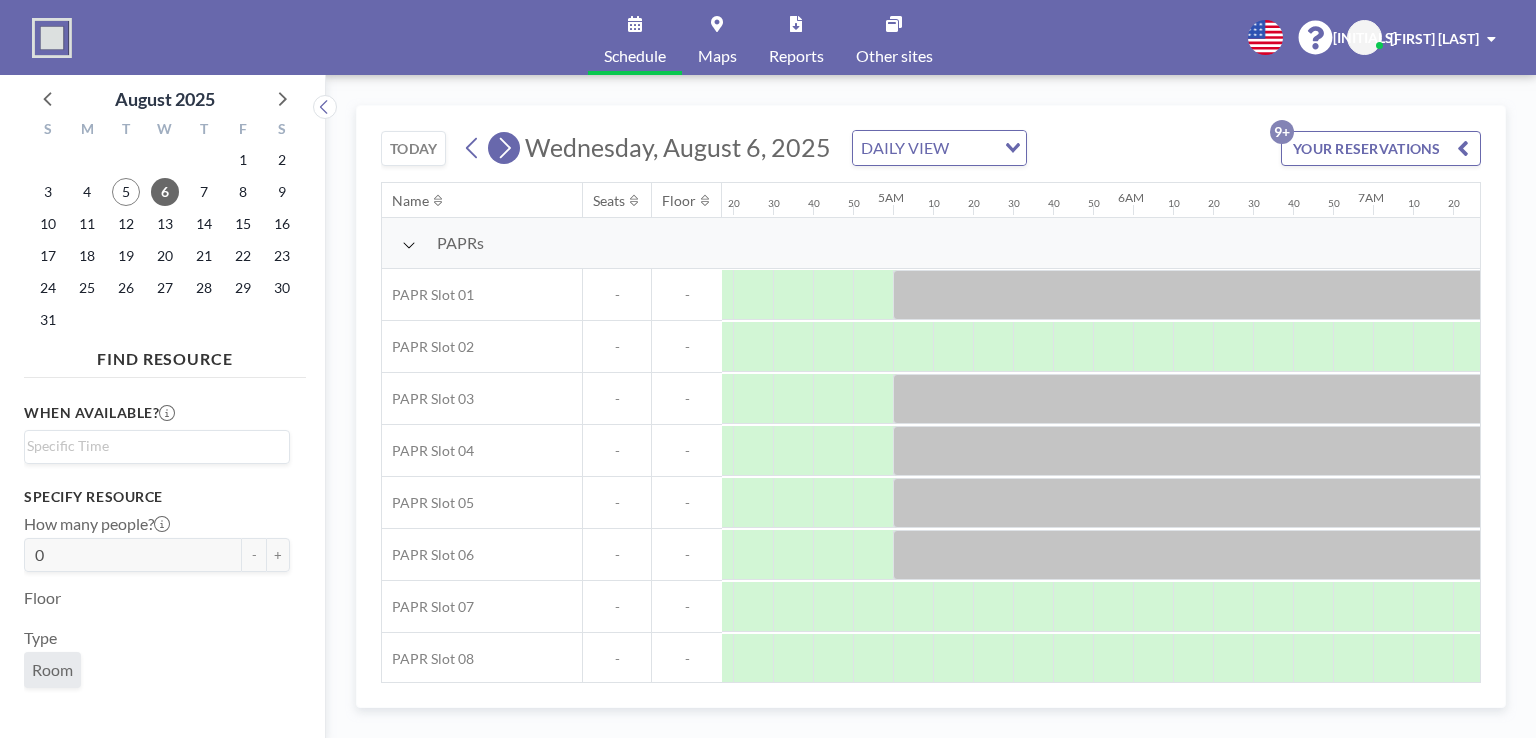click 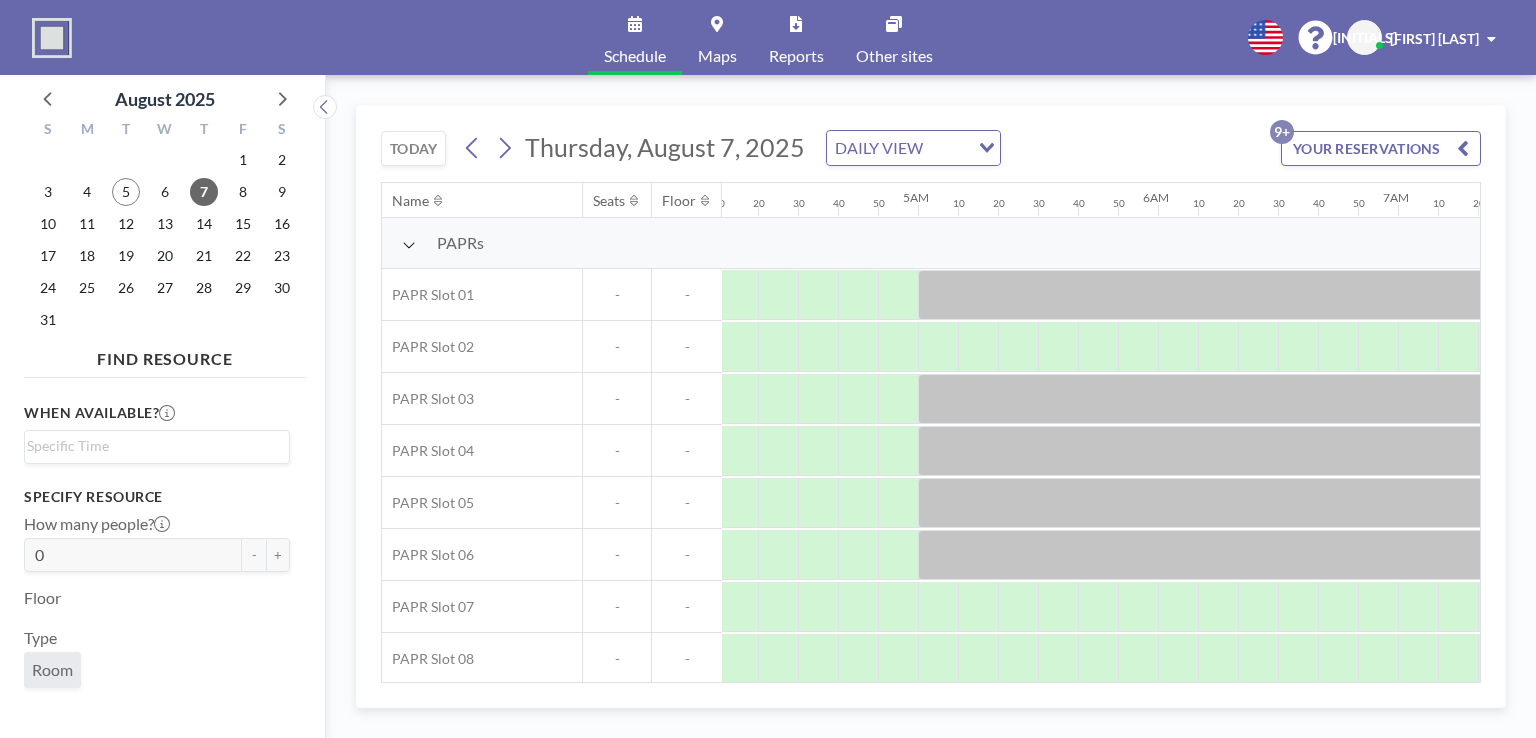 scroll, scrollTop: 0, scrollLeft: 953, axis: horizontal 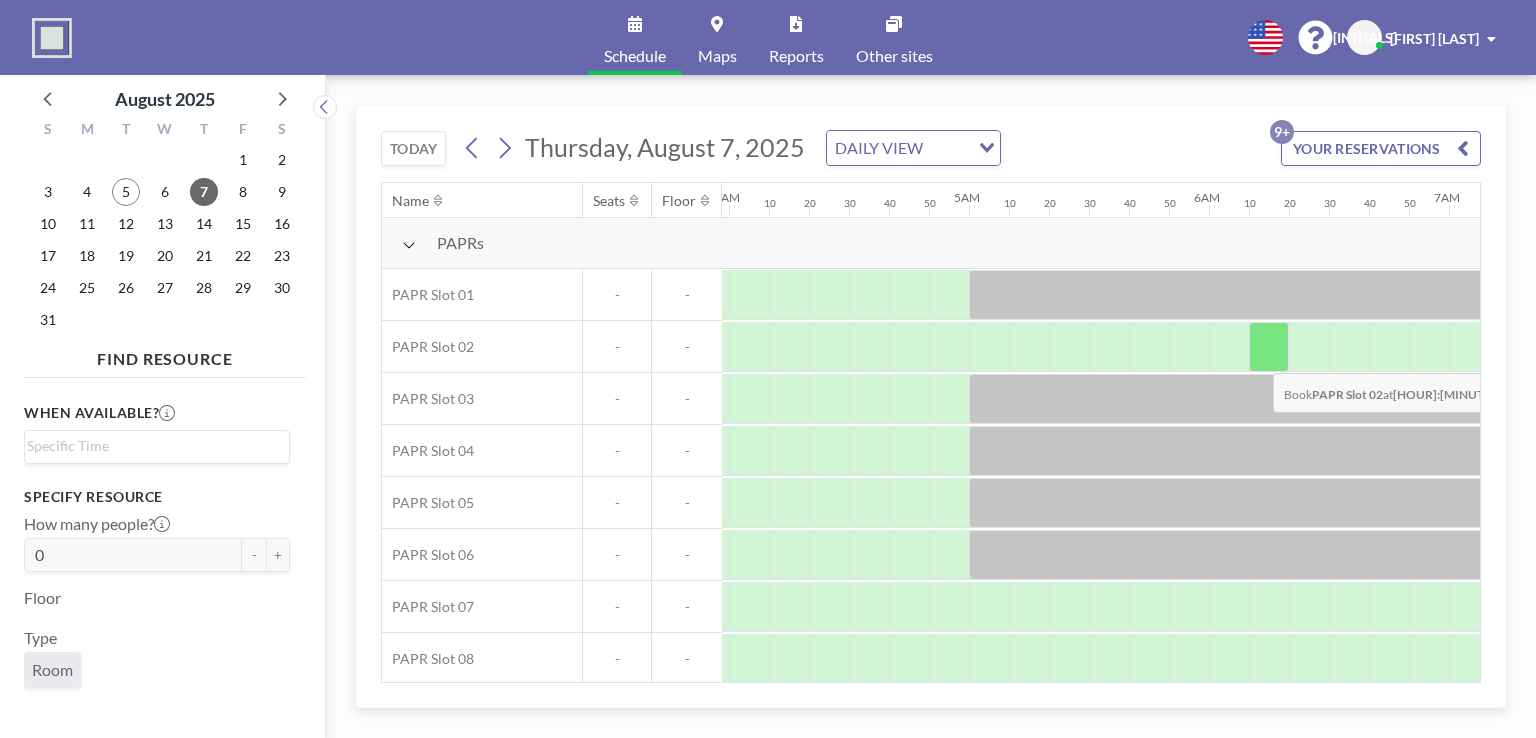 click at bounding box center (1269, 347) 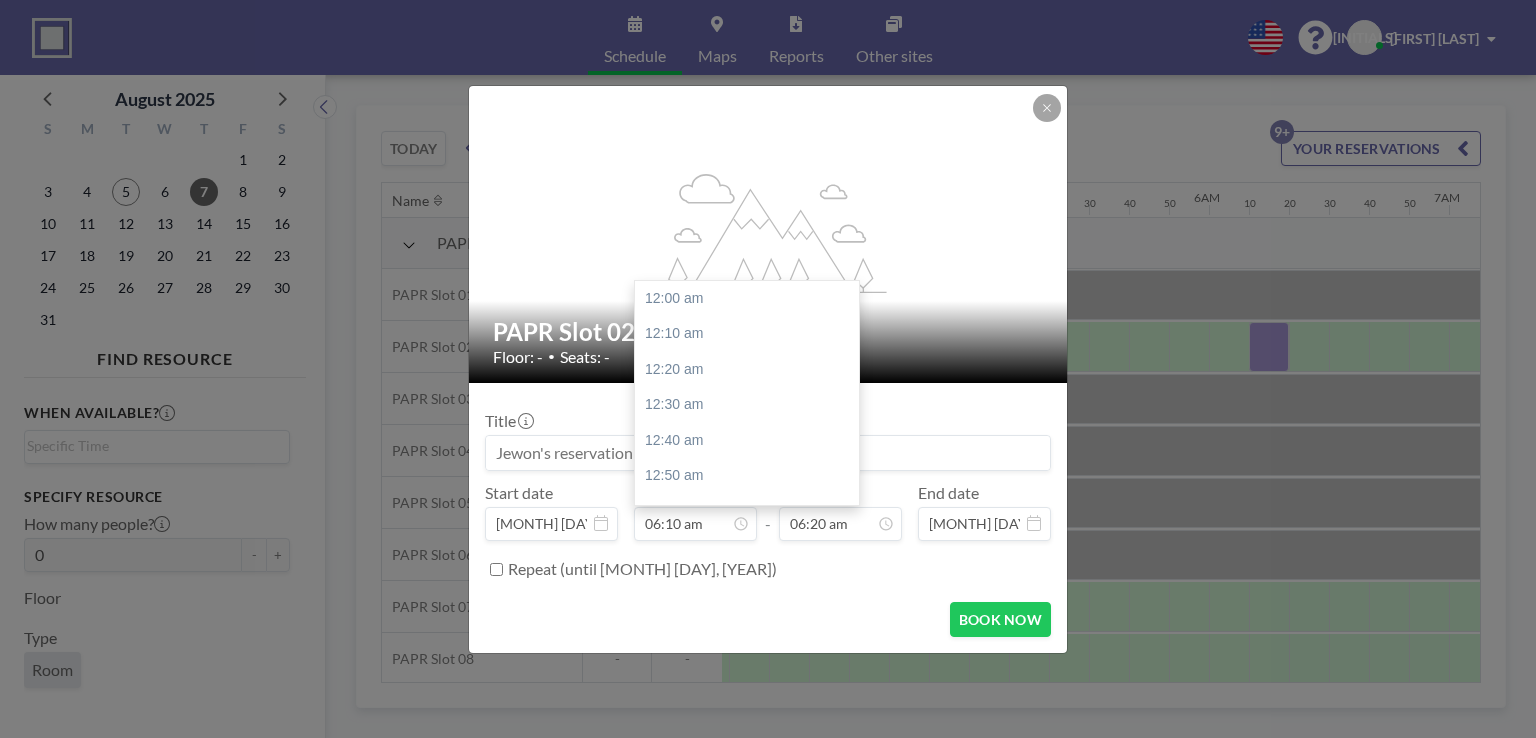 scroll, scrollTop: 1316, scrollLeft: 0, axis: vertical 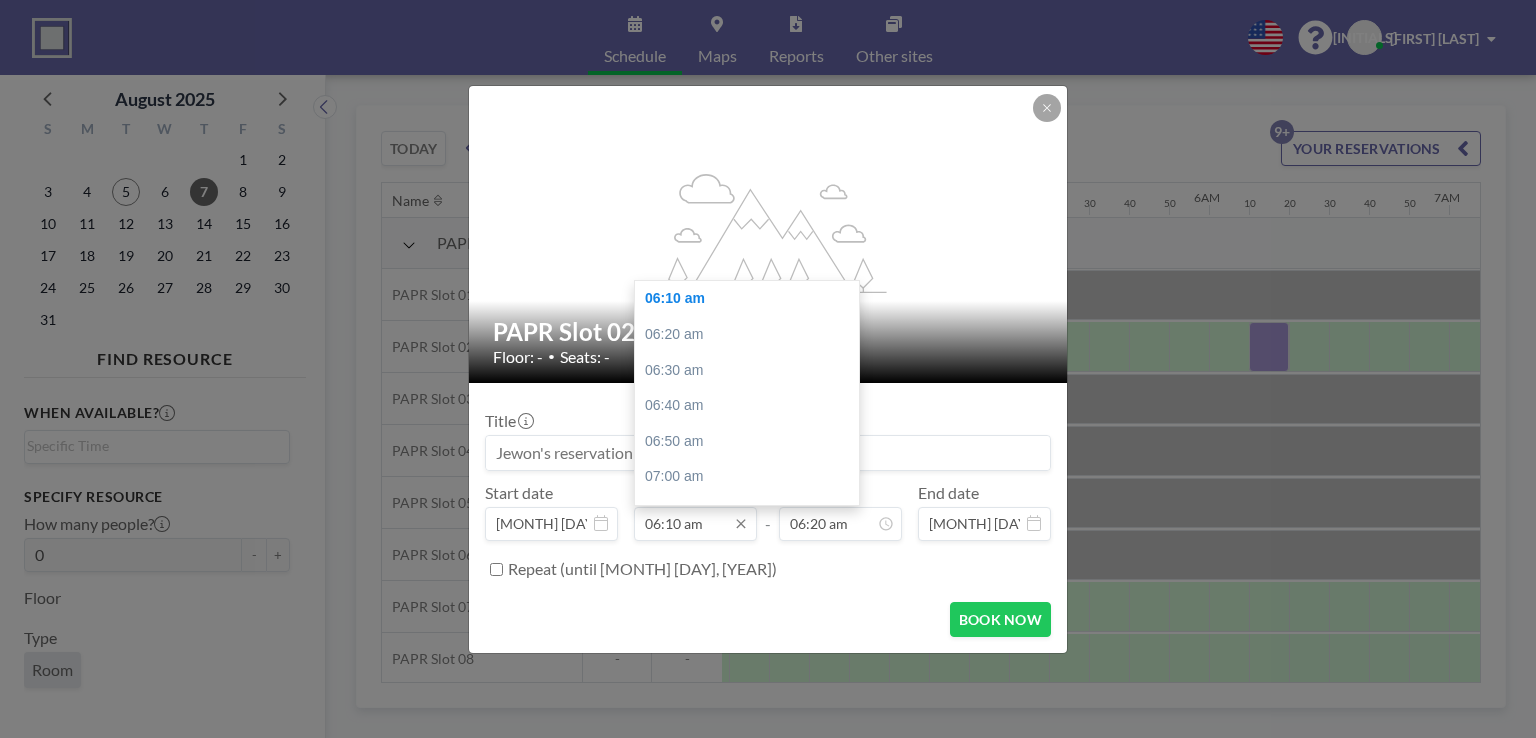 click on "06:10 am" at bounding box center (695, 524) 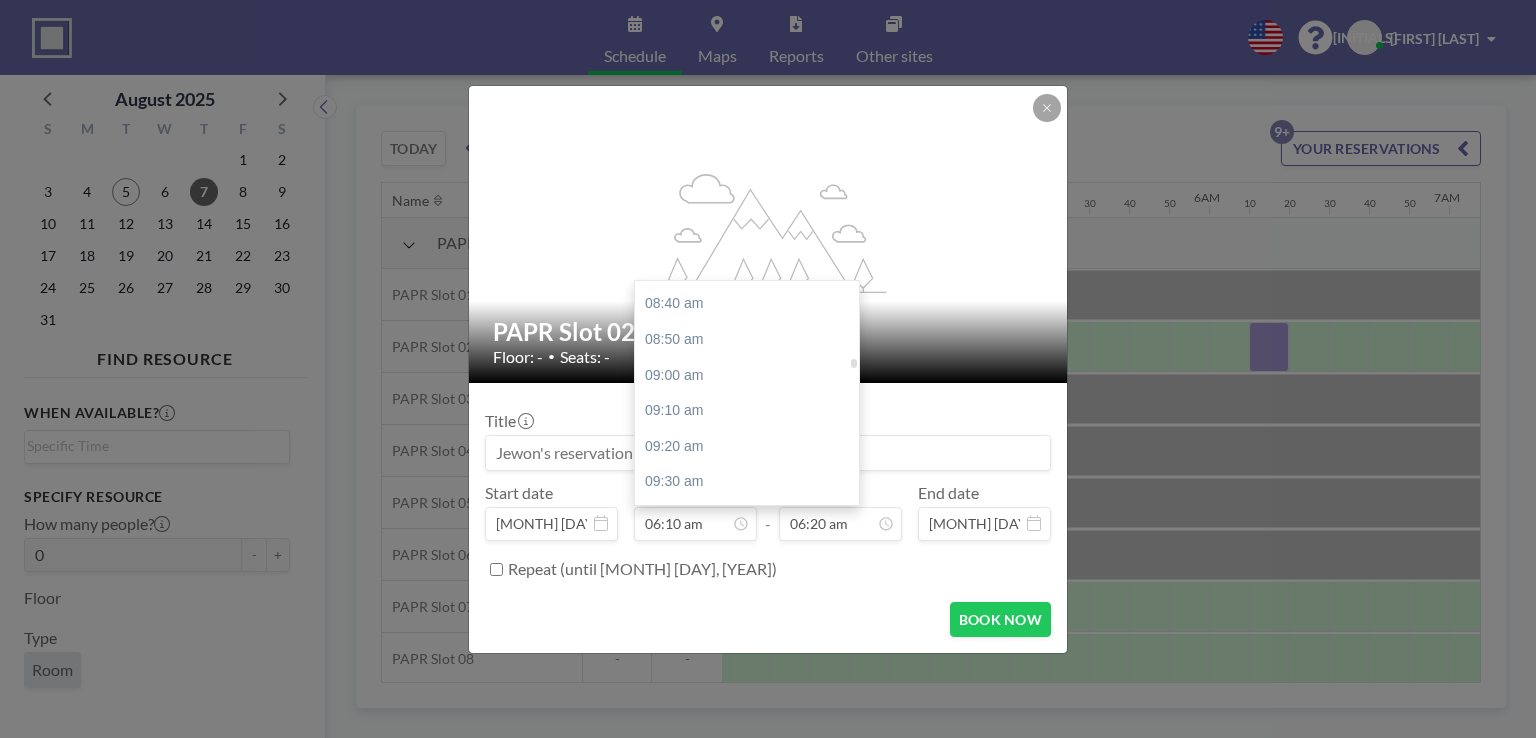 scroll, scrollTop: 1916, scrollLeft: 0, axis: vertical 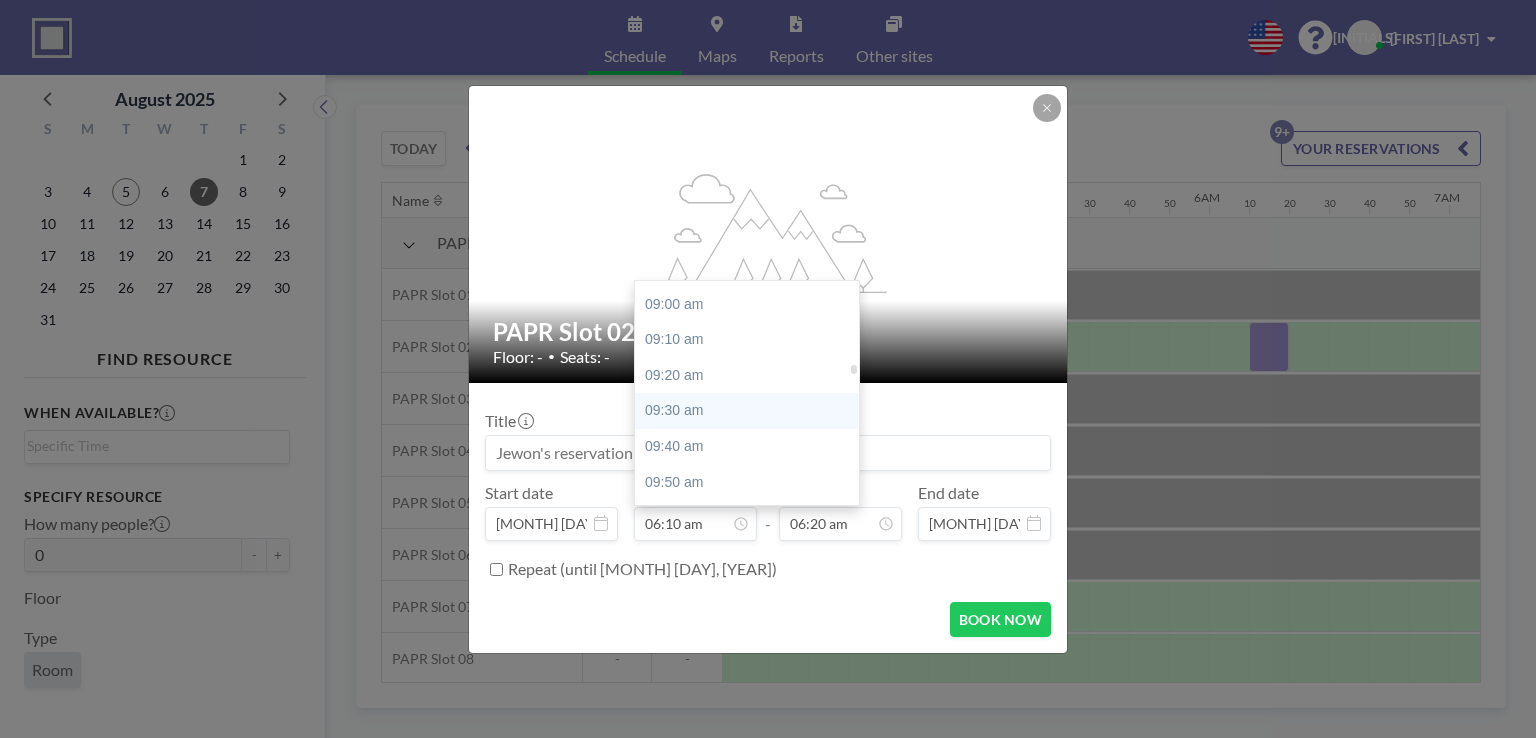 click on "09:30 am" at bounding box center [752, 411] 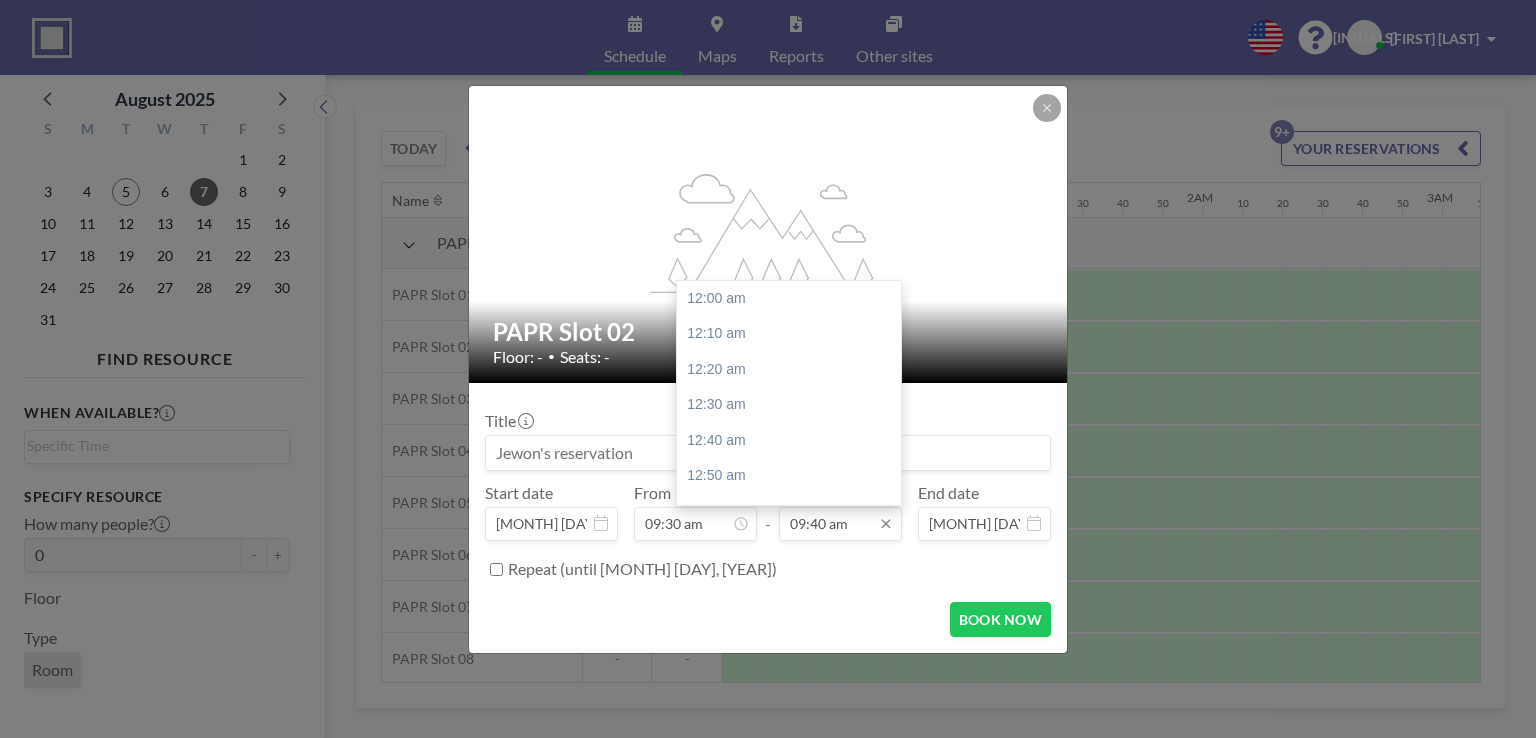 scroll, scrollTop: 0, scrollLeft: 520, axis: horizontal 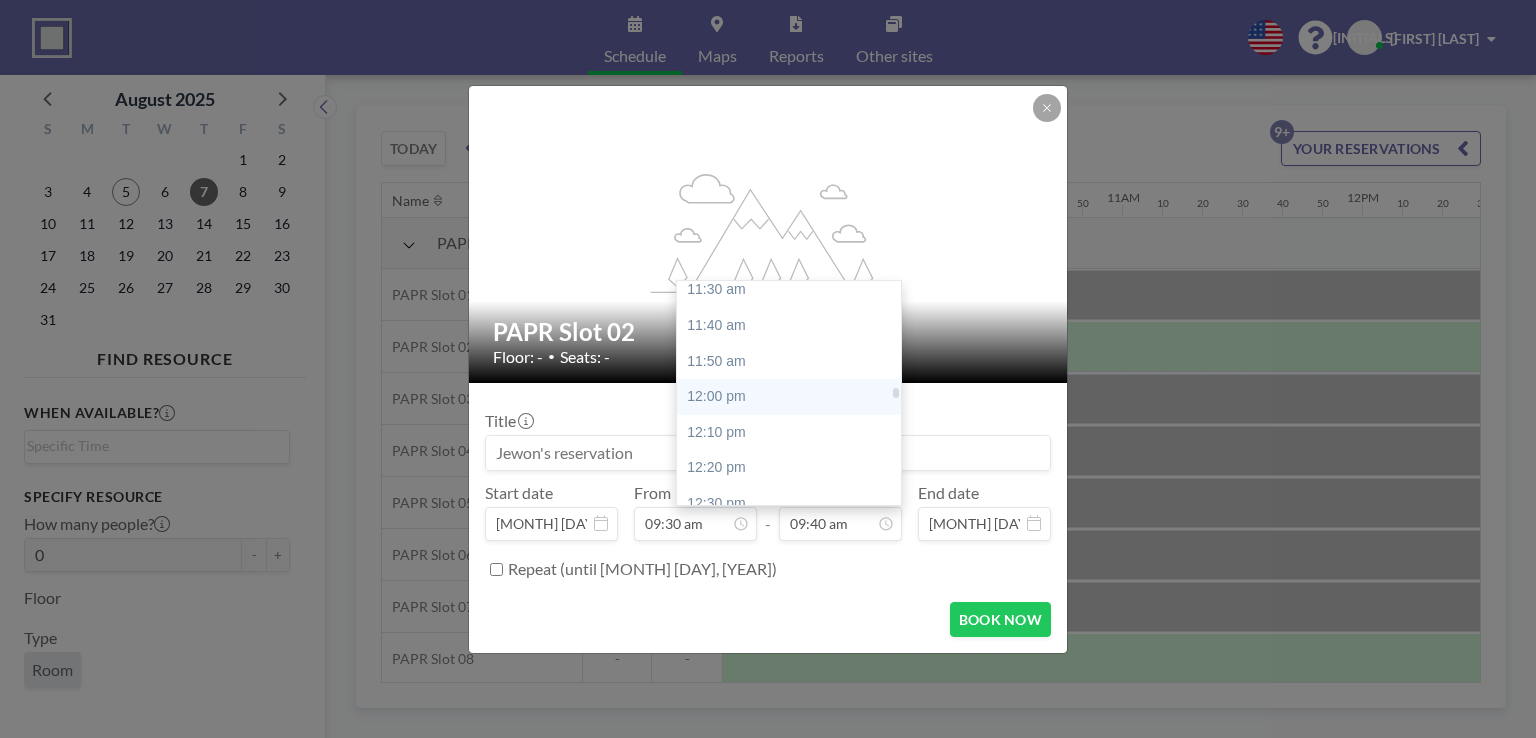 click on "12:00 pm" at bounding box center [794, 397] 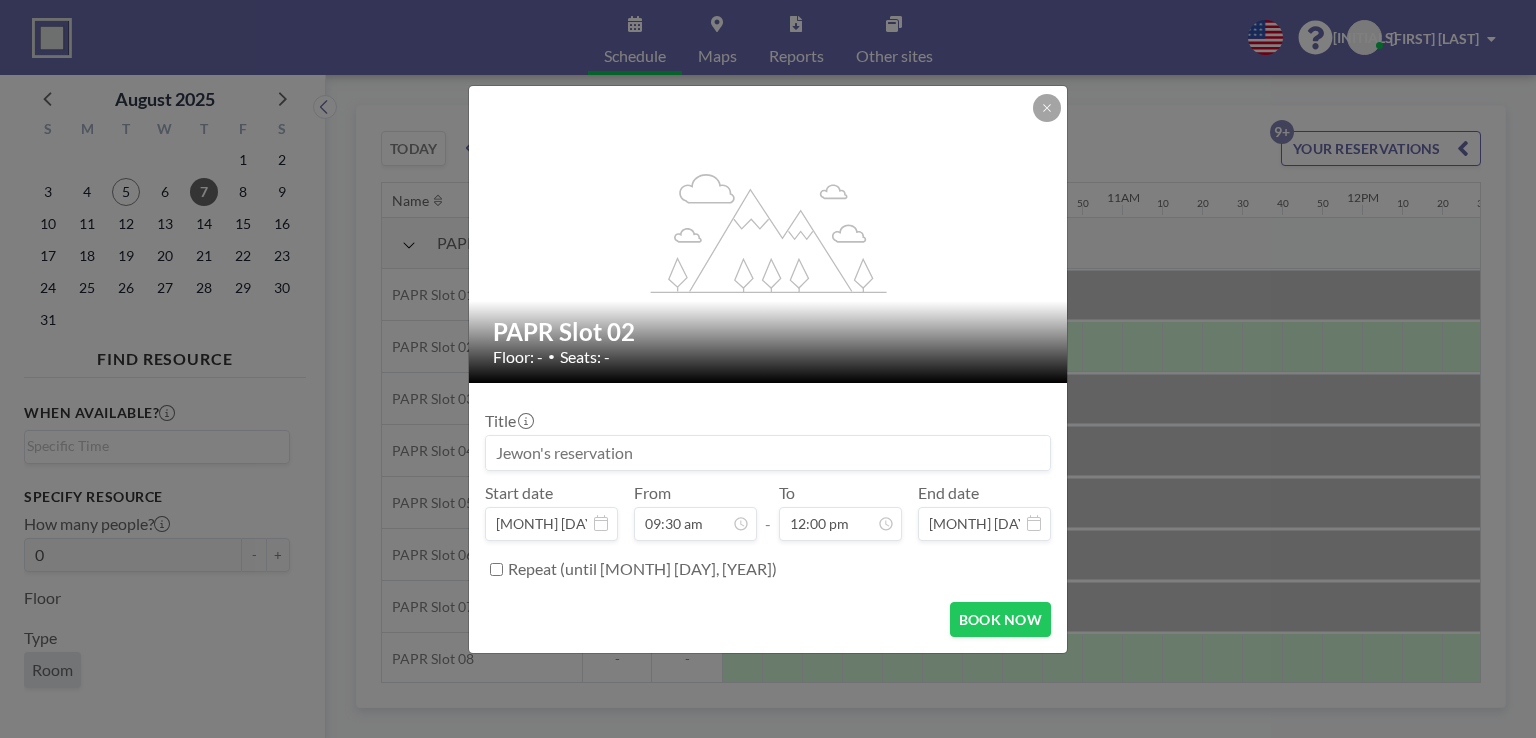 scroll, scrollTop: 2563, scrollLeft: 0, axis: vertical 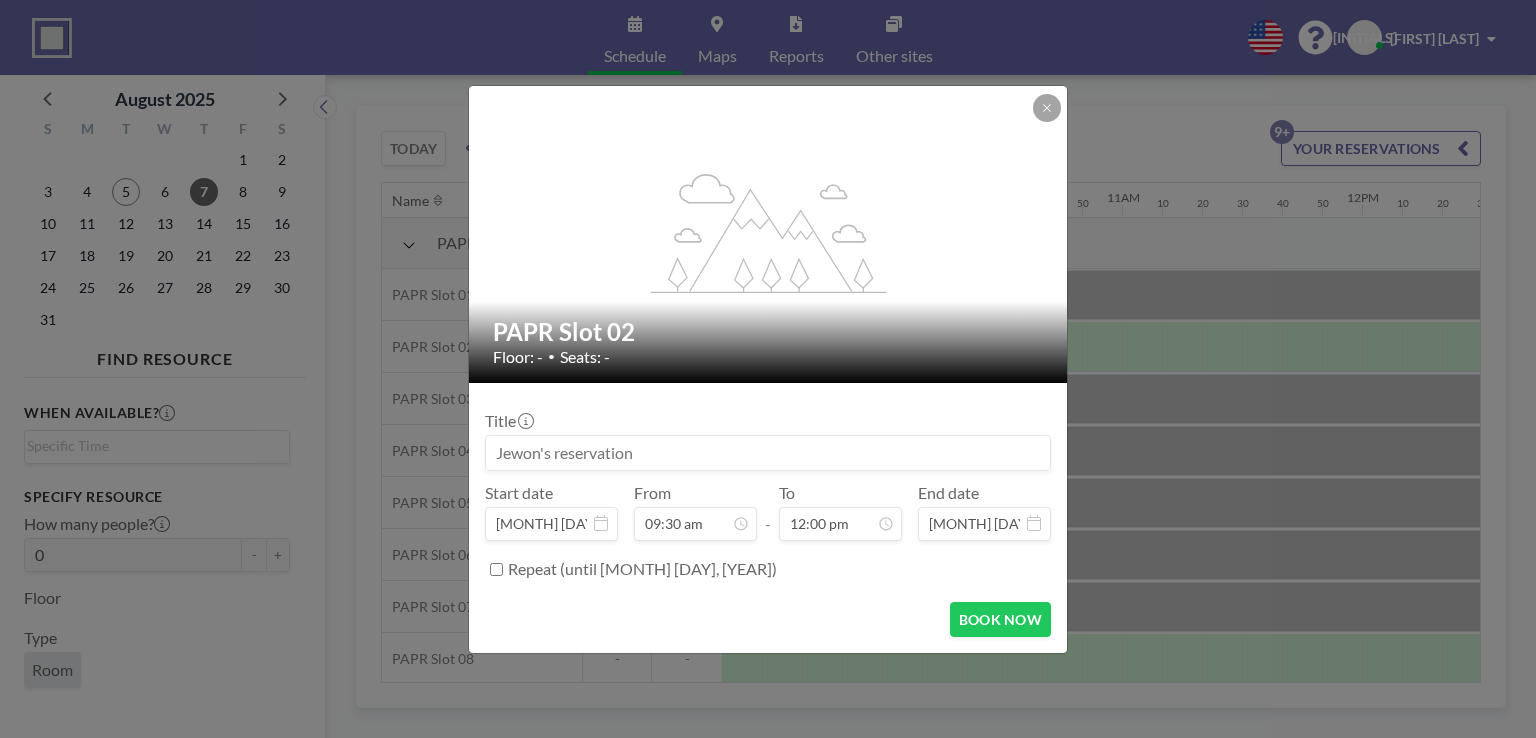 click on "Repeat (until [MONTH] [DAY], [YEAR])" at bounding box center [496, 569] 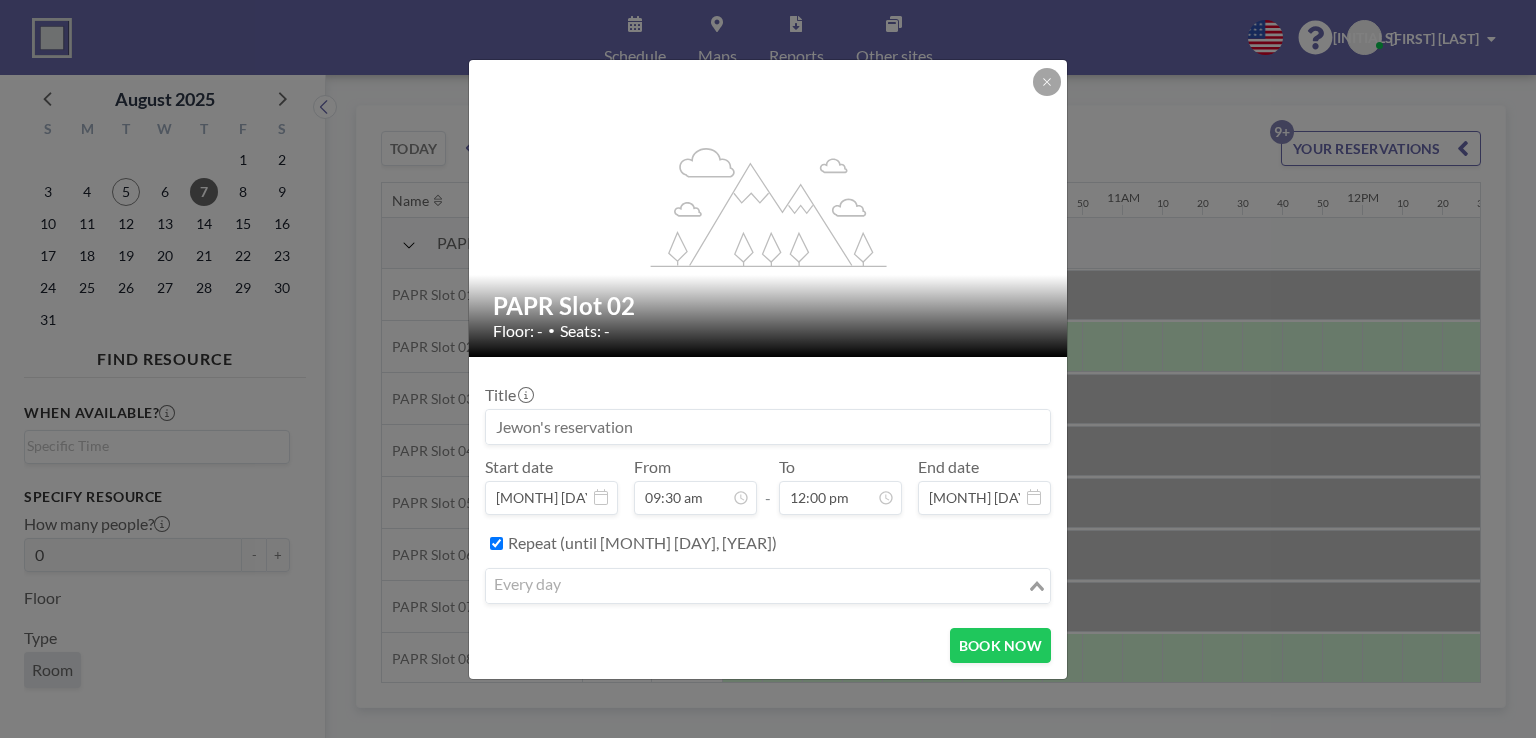 click at bounding box center (756, 586) 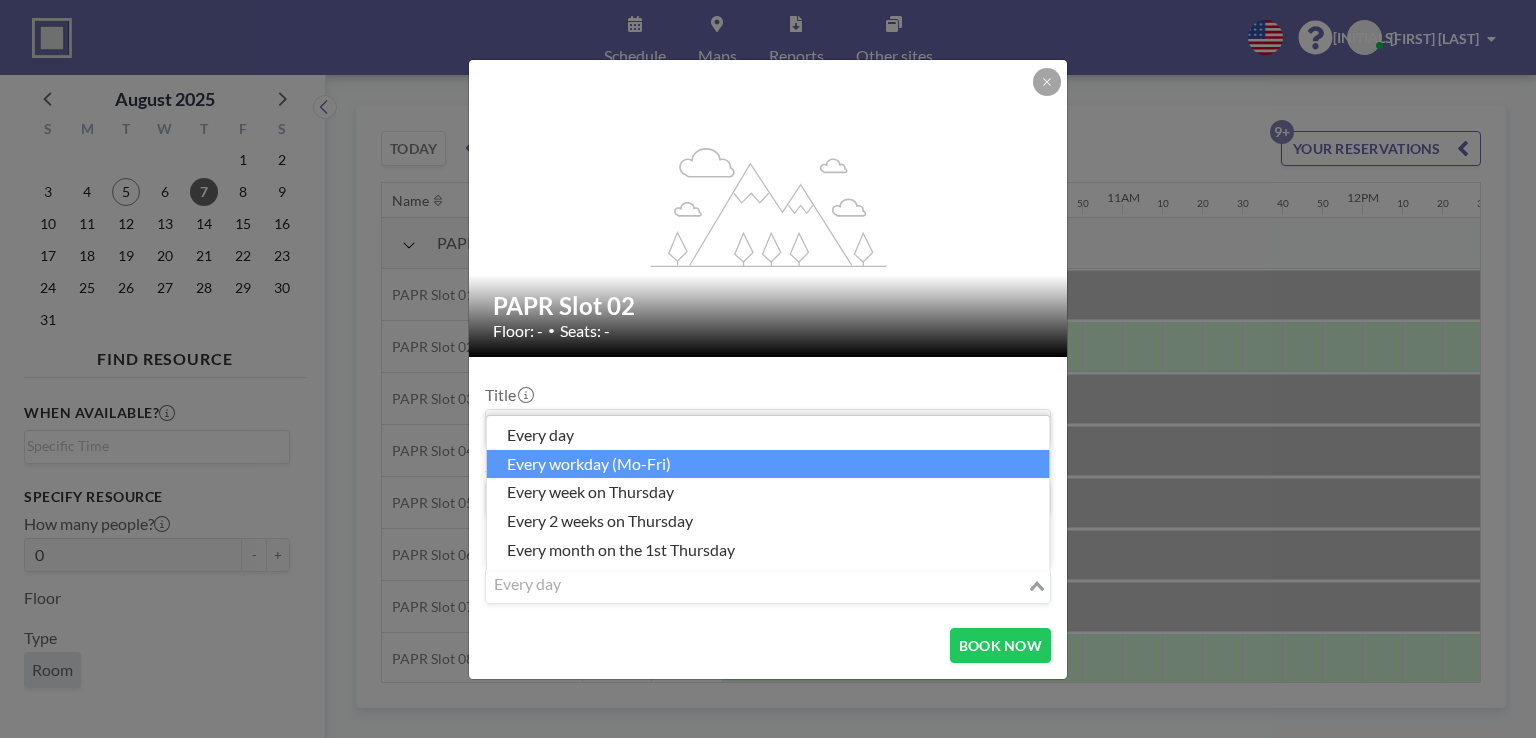 click on "every workday (Mo-Fri)" at bounding box center [768, 464] 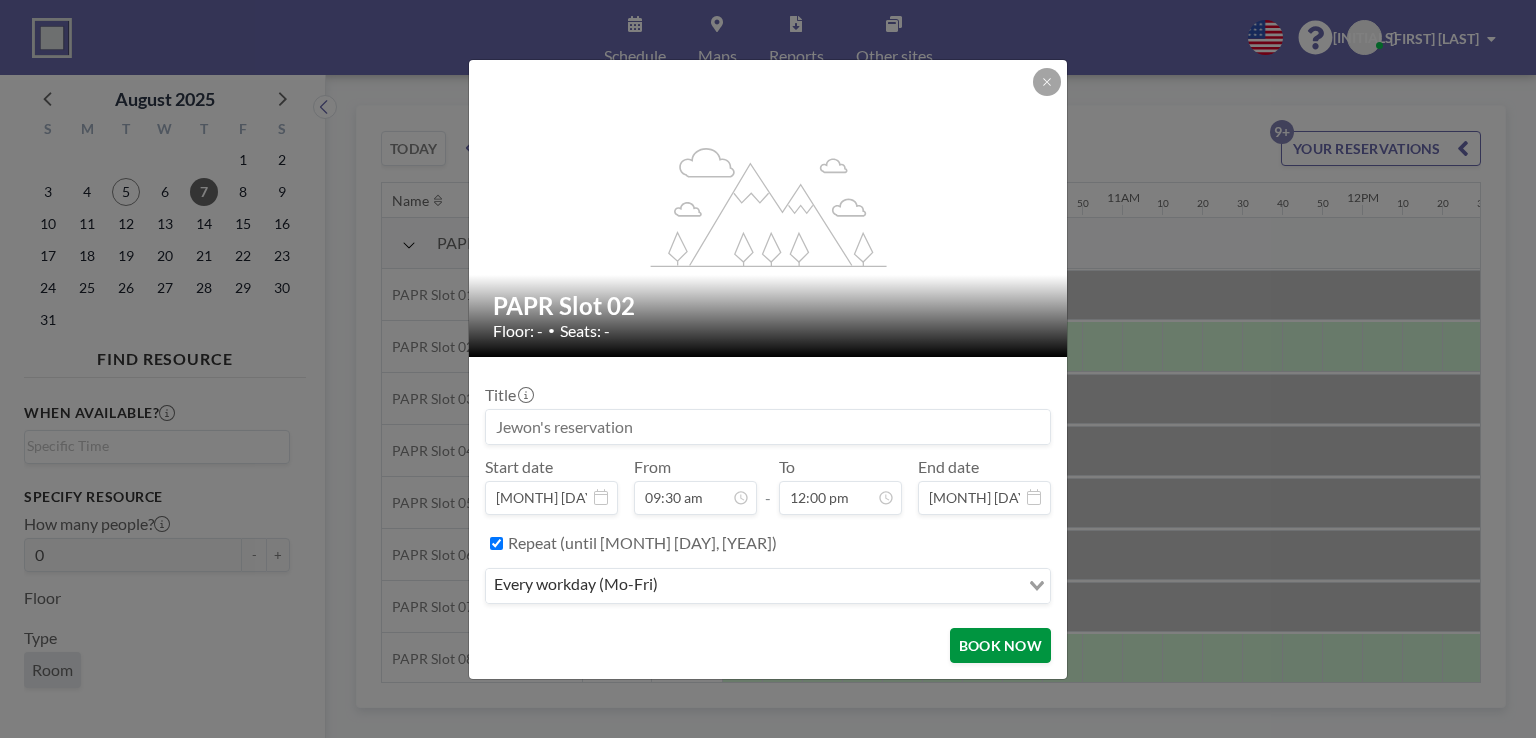 scroll, scrollTop: 2028, scrollLeft: 0, axis: vertical 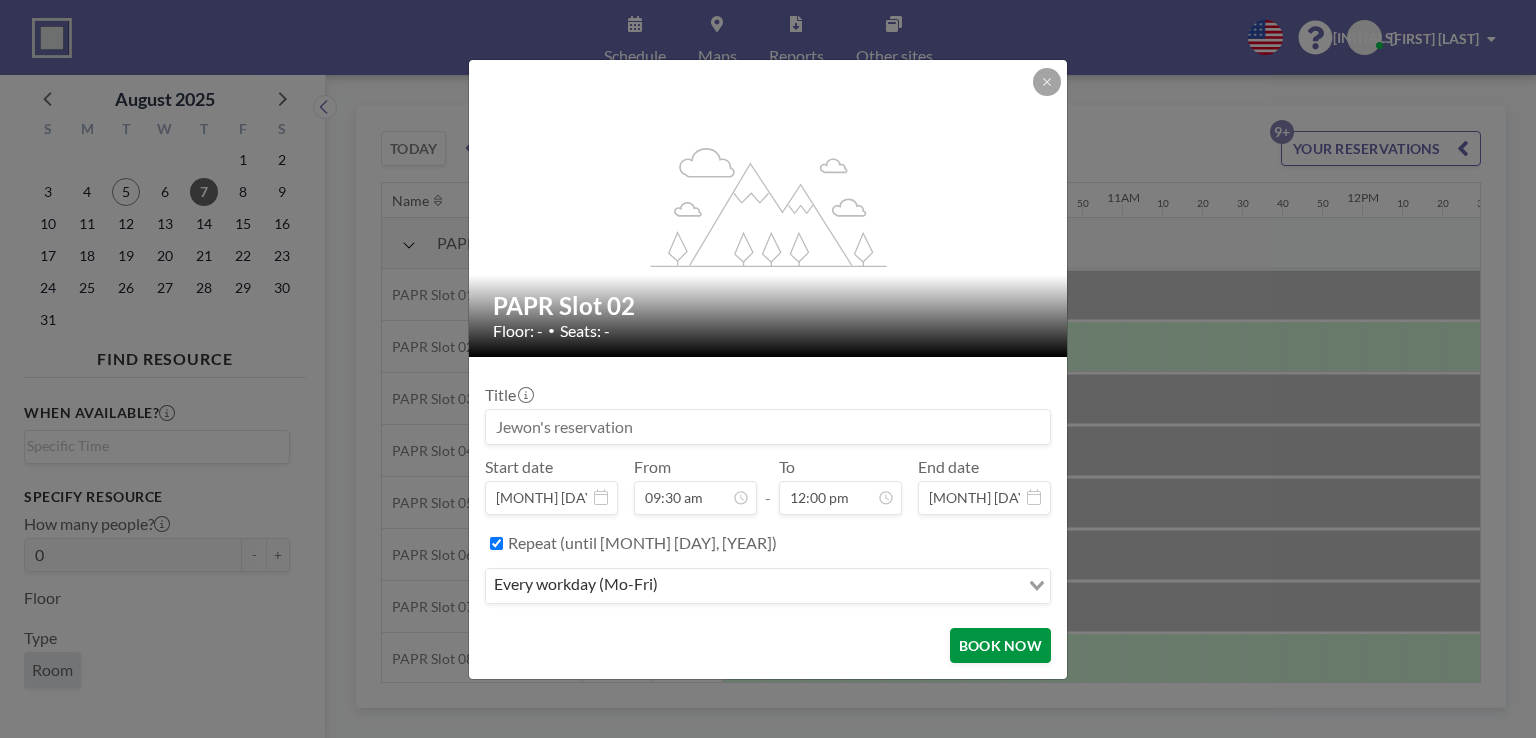 click on "BOOK NOW" at bounding box center [1000, 645] 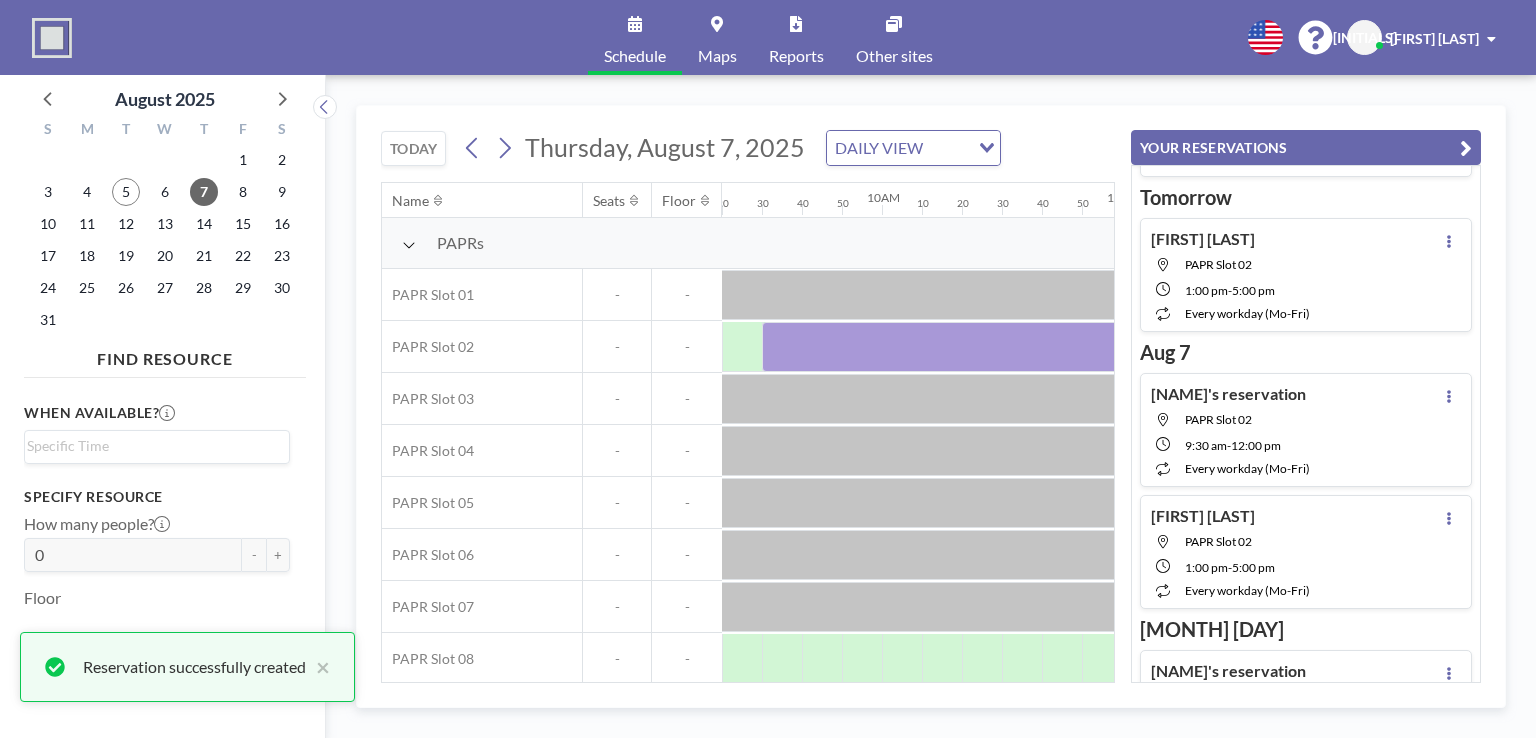 scroll, scrollTop: 139, scrollLeft: 0, axis: vertical 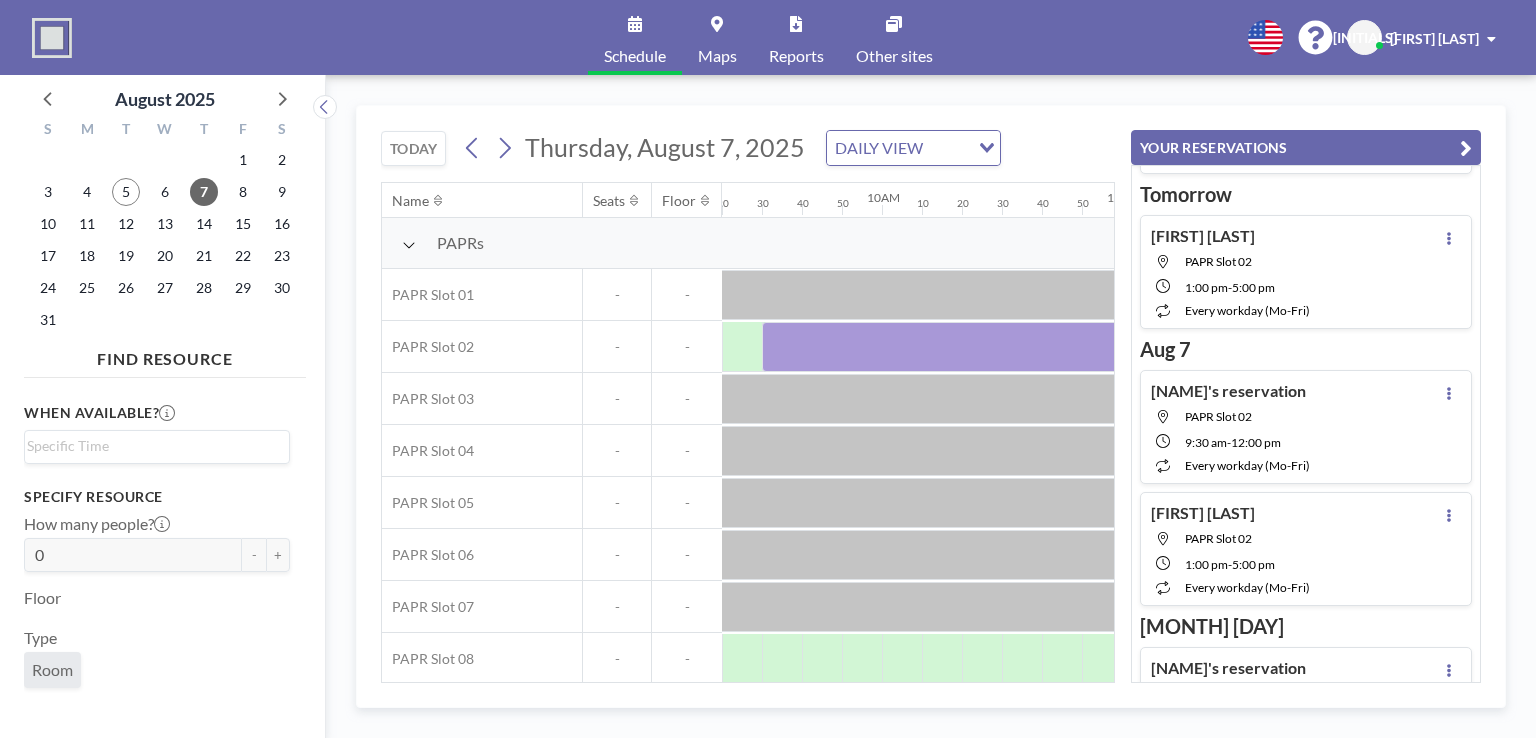 click on "YOUR RESERVATIONS" at bounding box center [1306, 147] 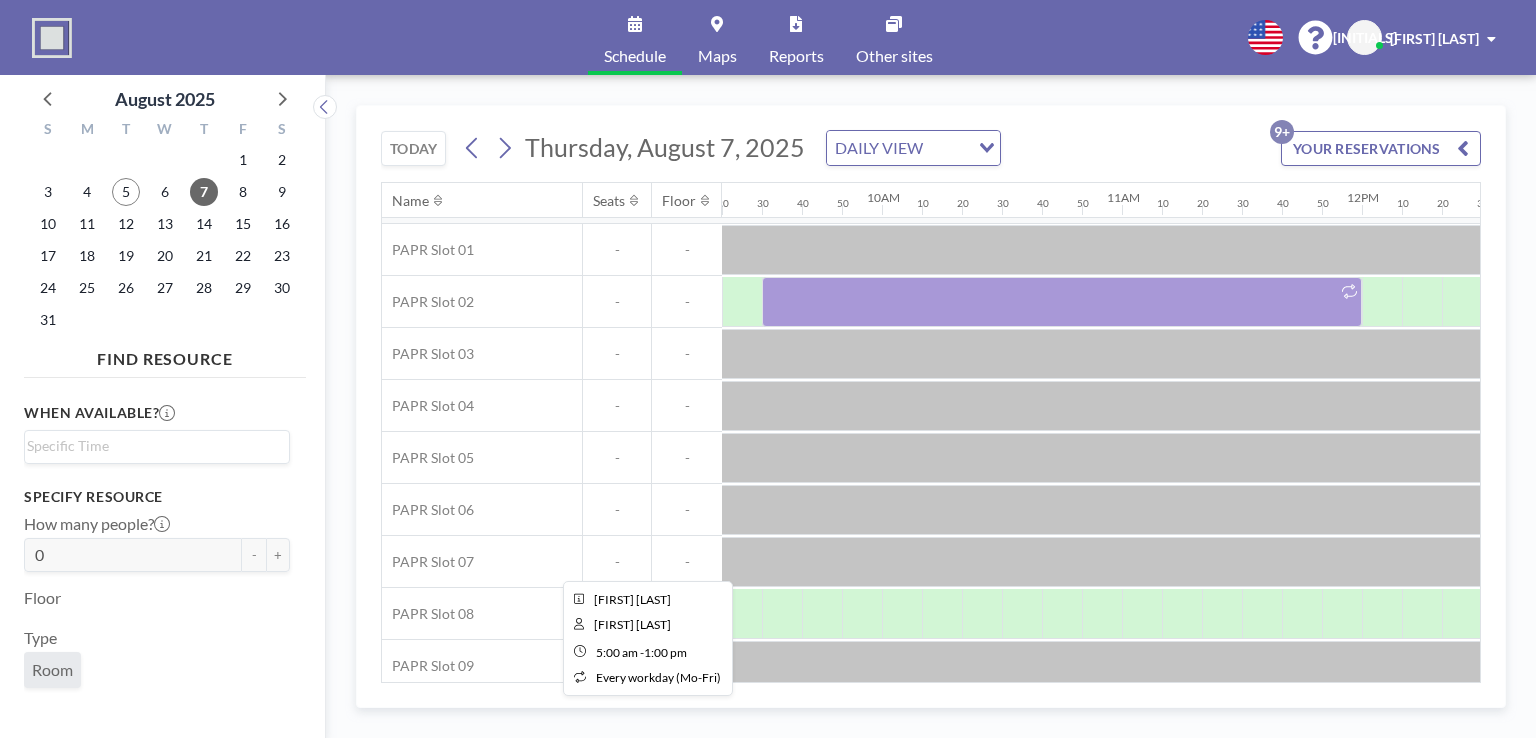 scroll, scrollTop: 116, scrollLeft: 2240, axis: both 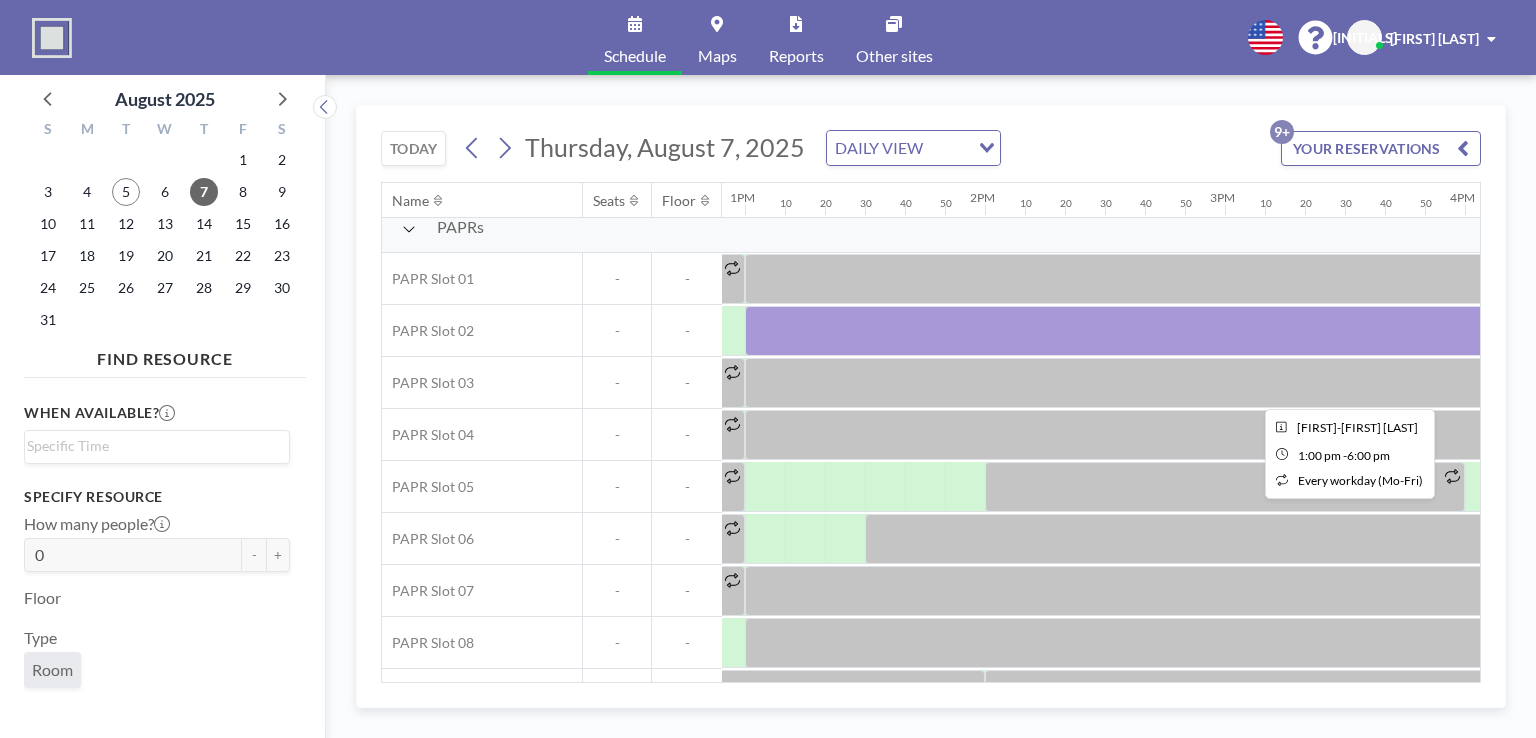 click at bounding box center [1345, 383] 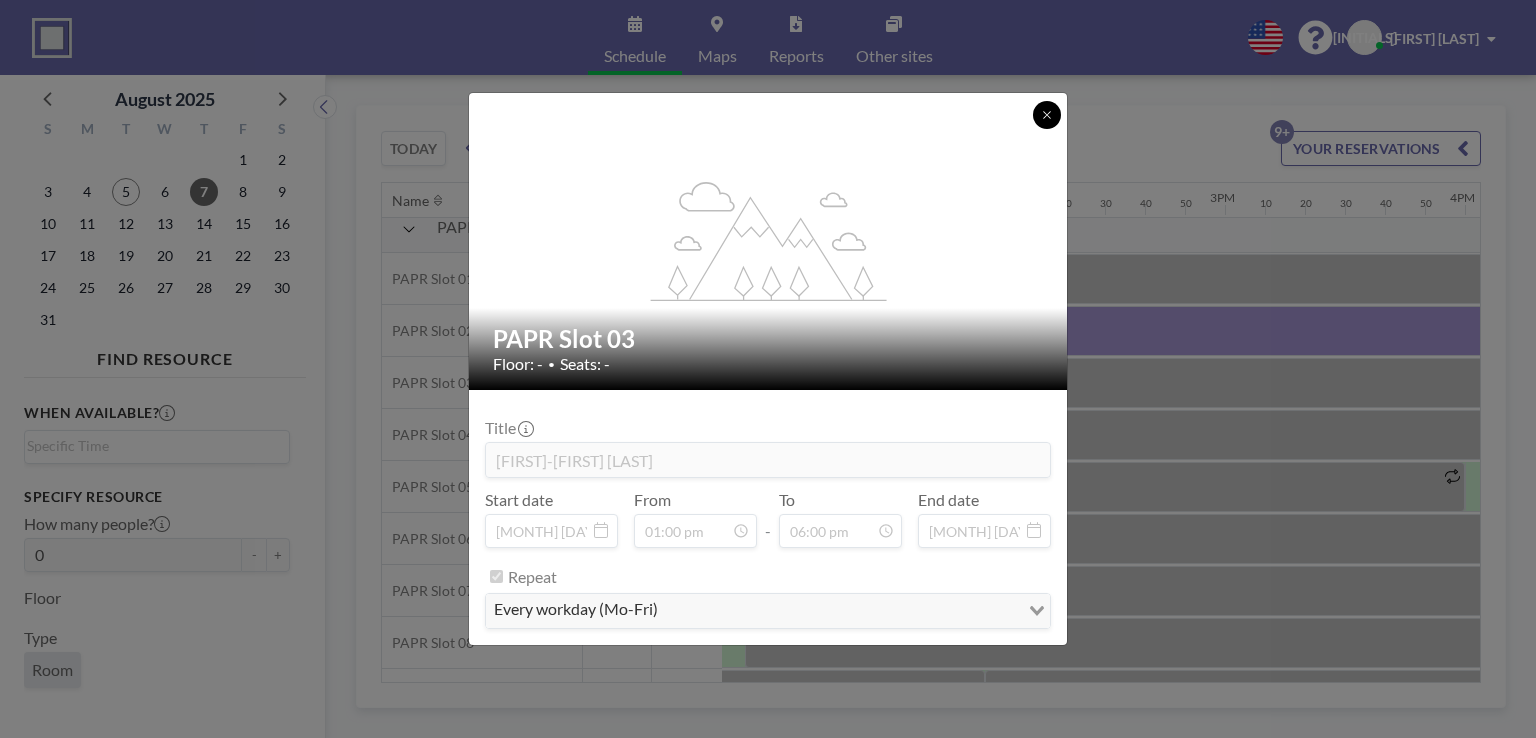 click 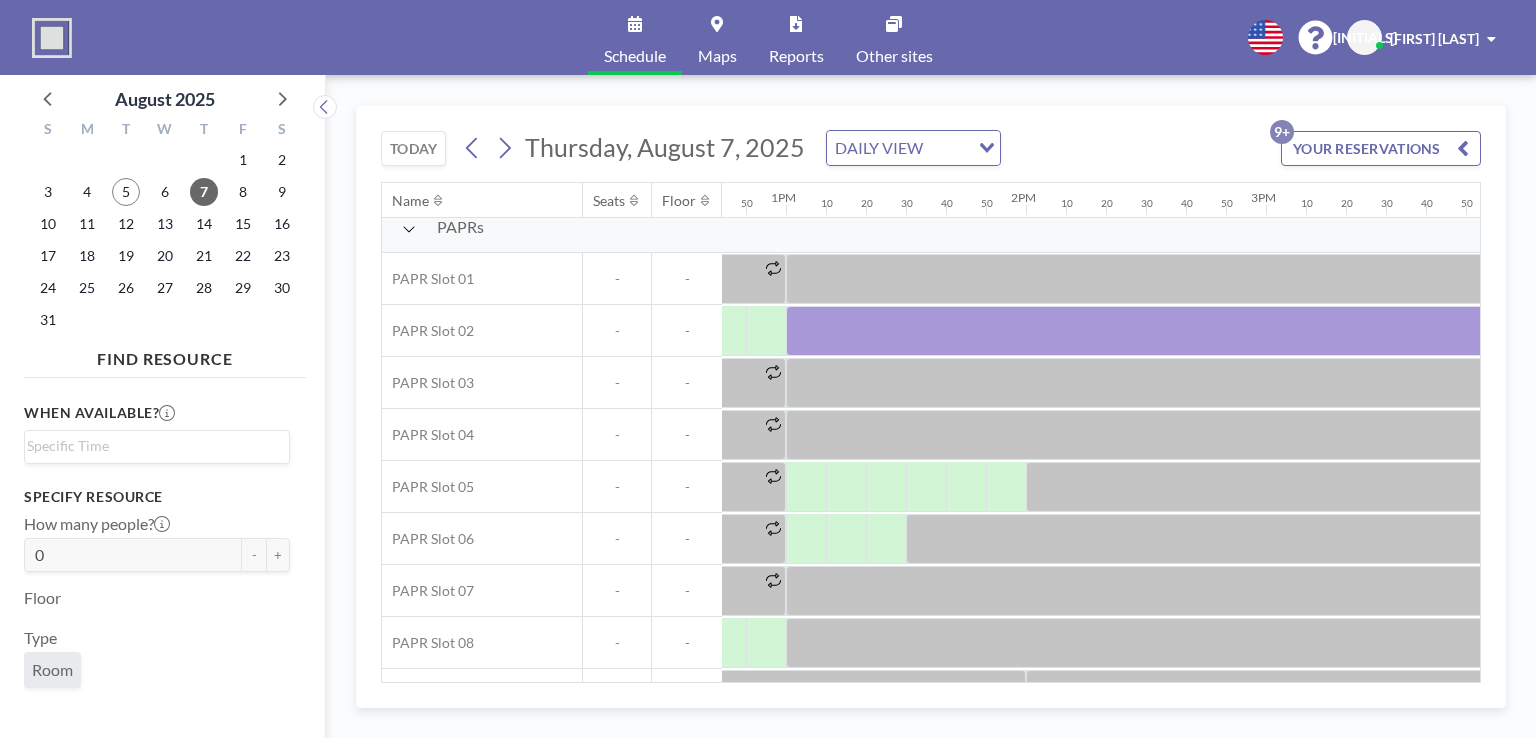 scroll, scrollTop: 16, scrollLeft: 3052, axis: both 